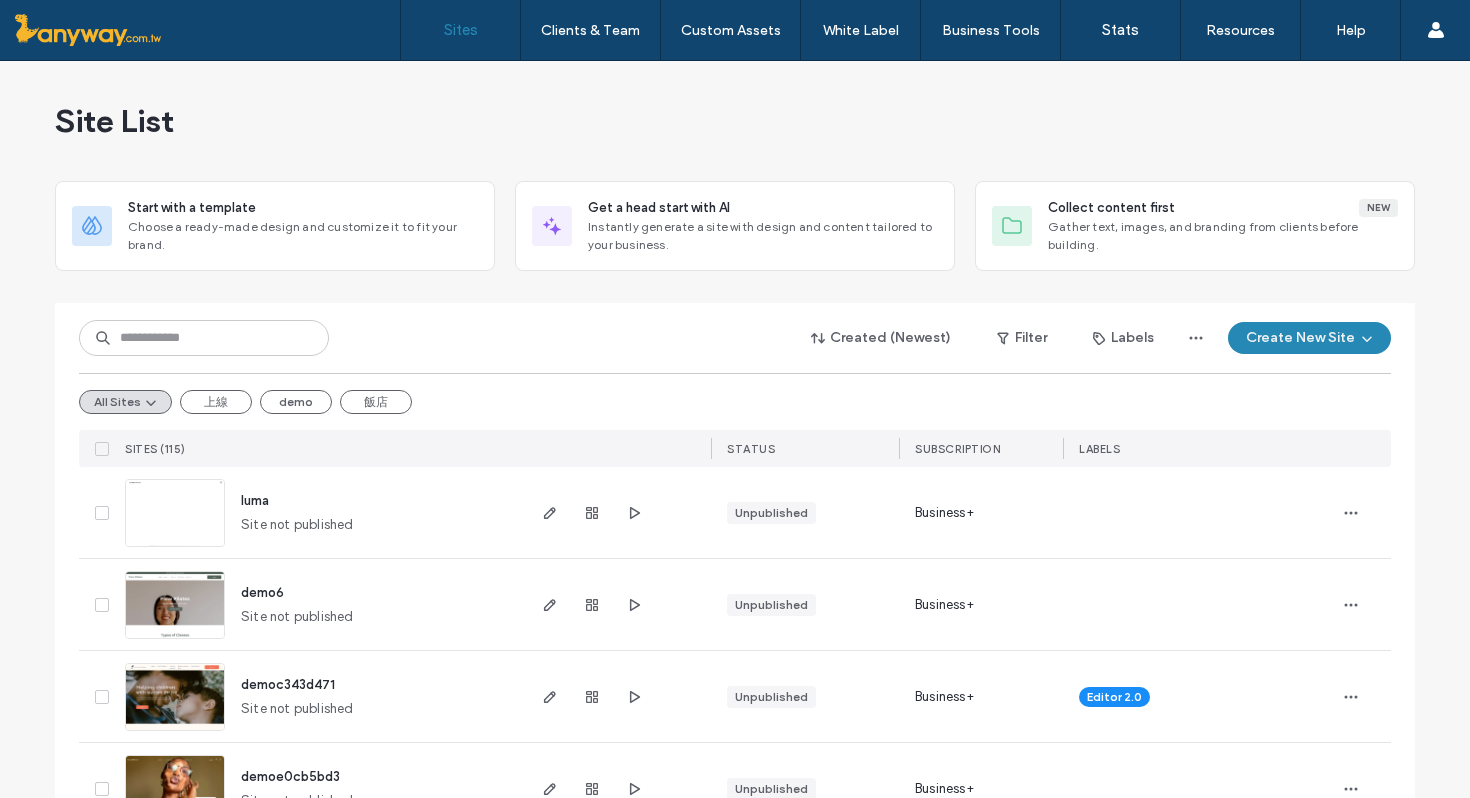 scroll, scrollTop: 0, scrollLeft: 0, axis: both 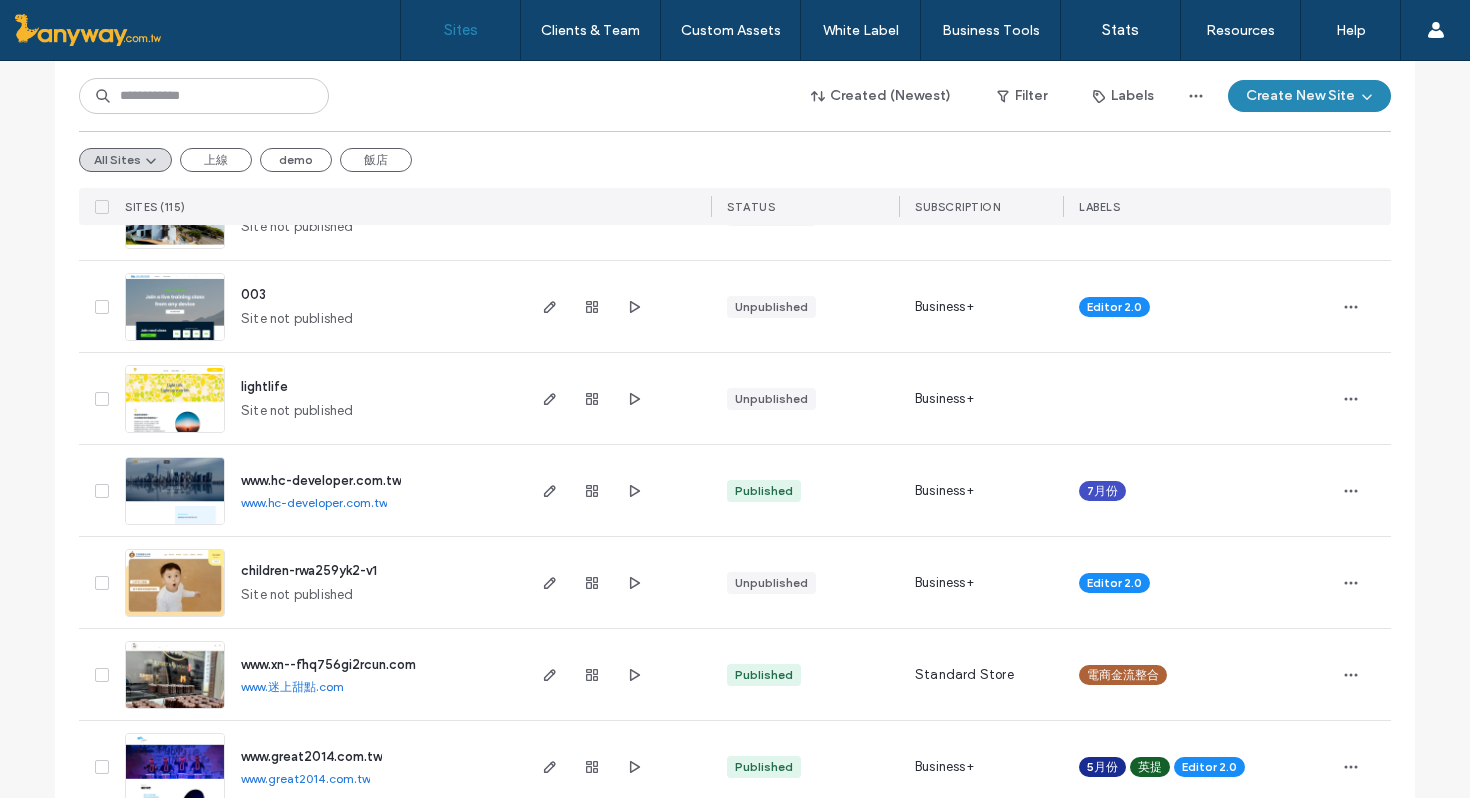 click at bounding box center [175, 710] 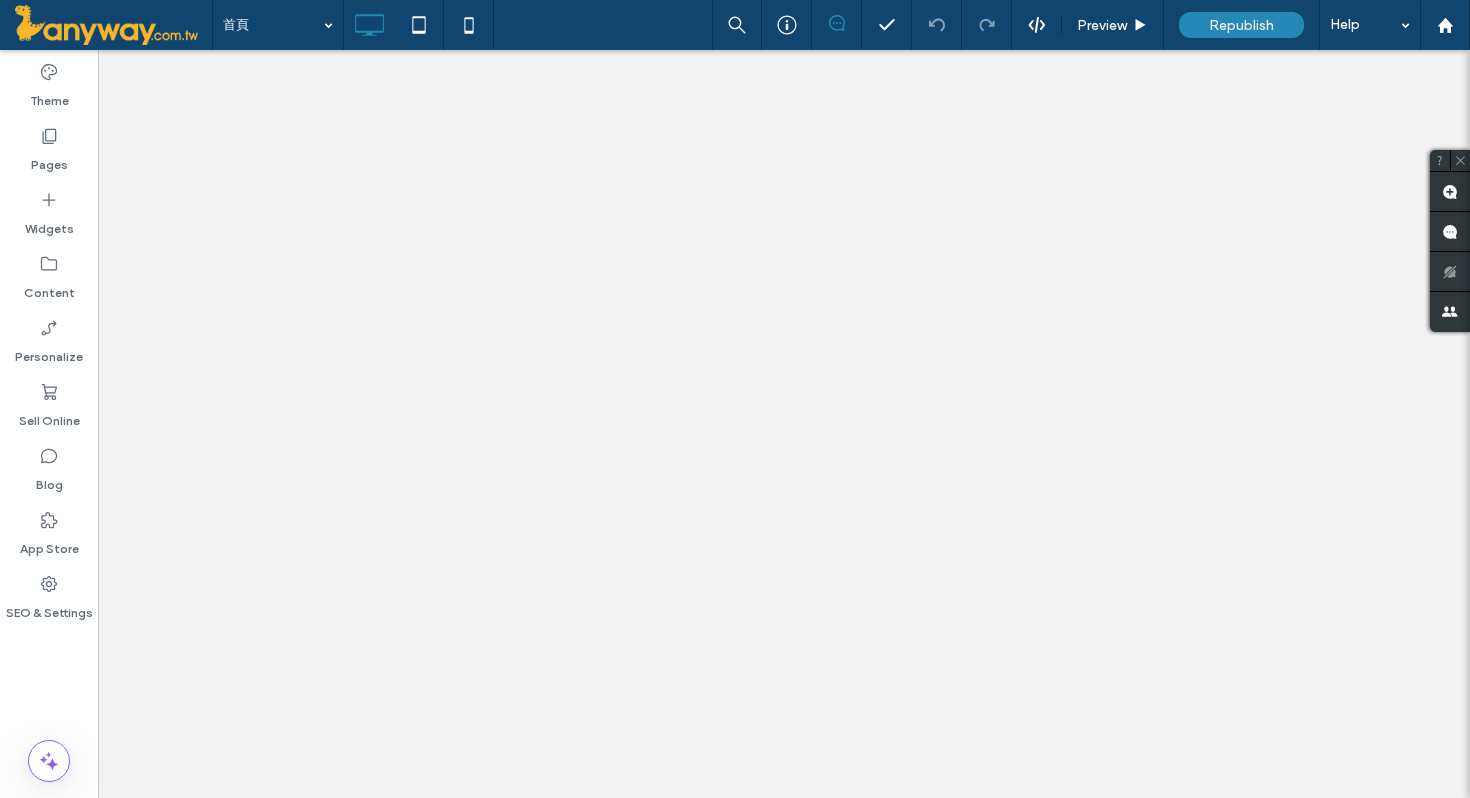 scroll, scrollTop: 0, scrollLeft: 0, axis: both 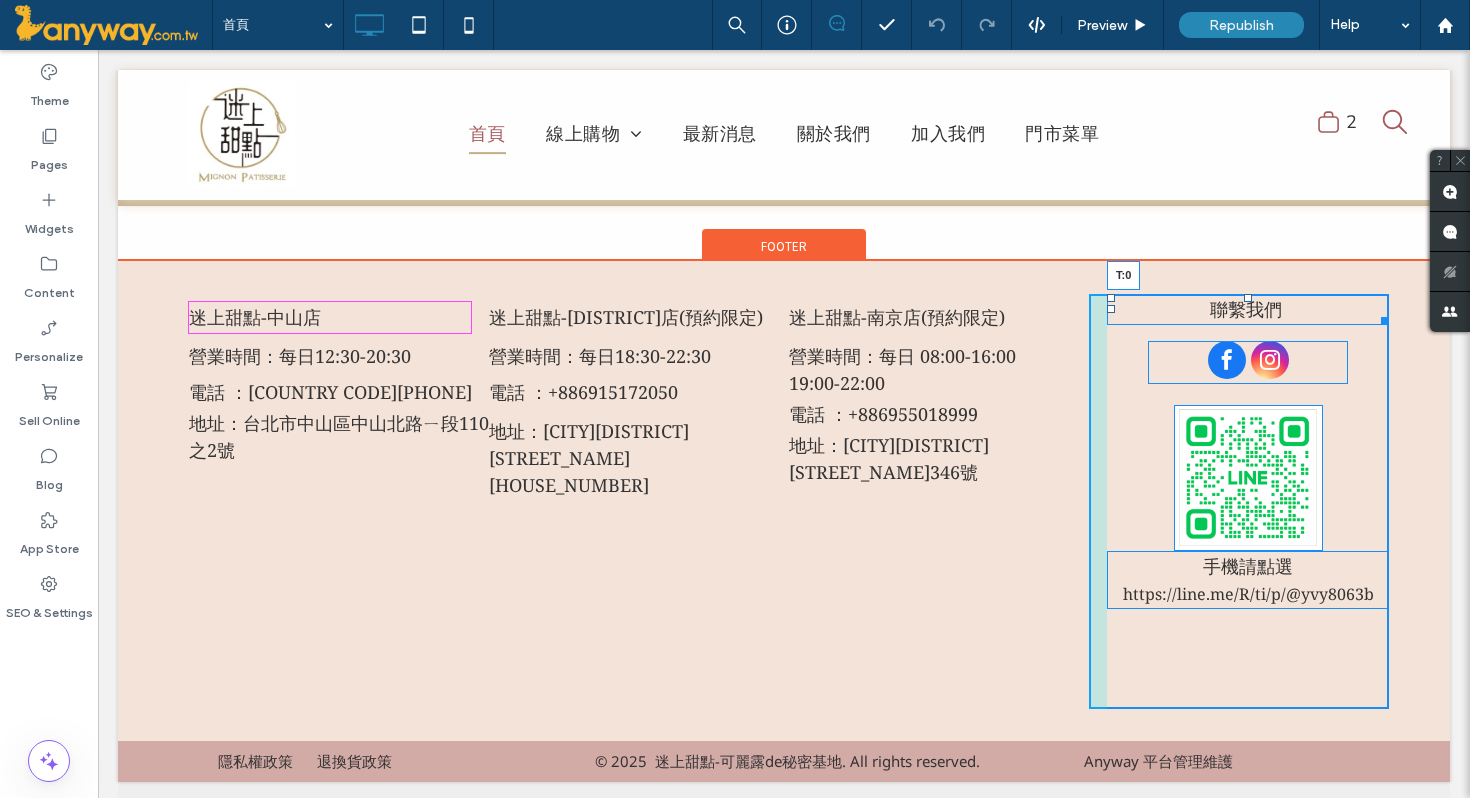click at bounding box center (1248, 298) 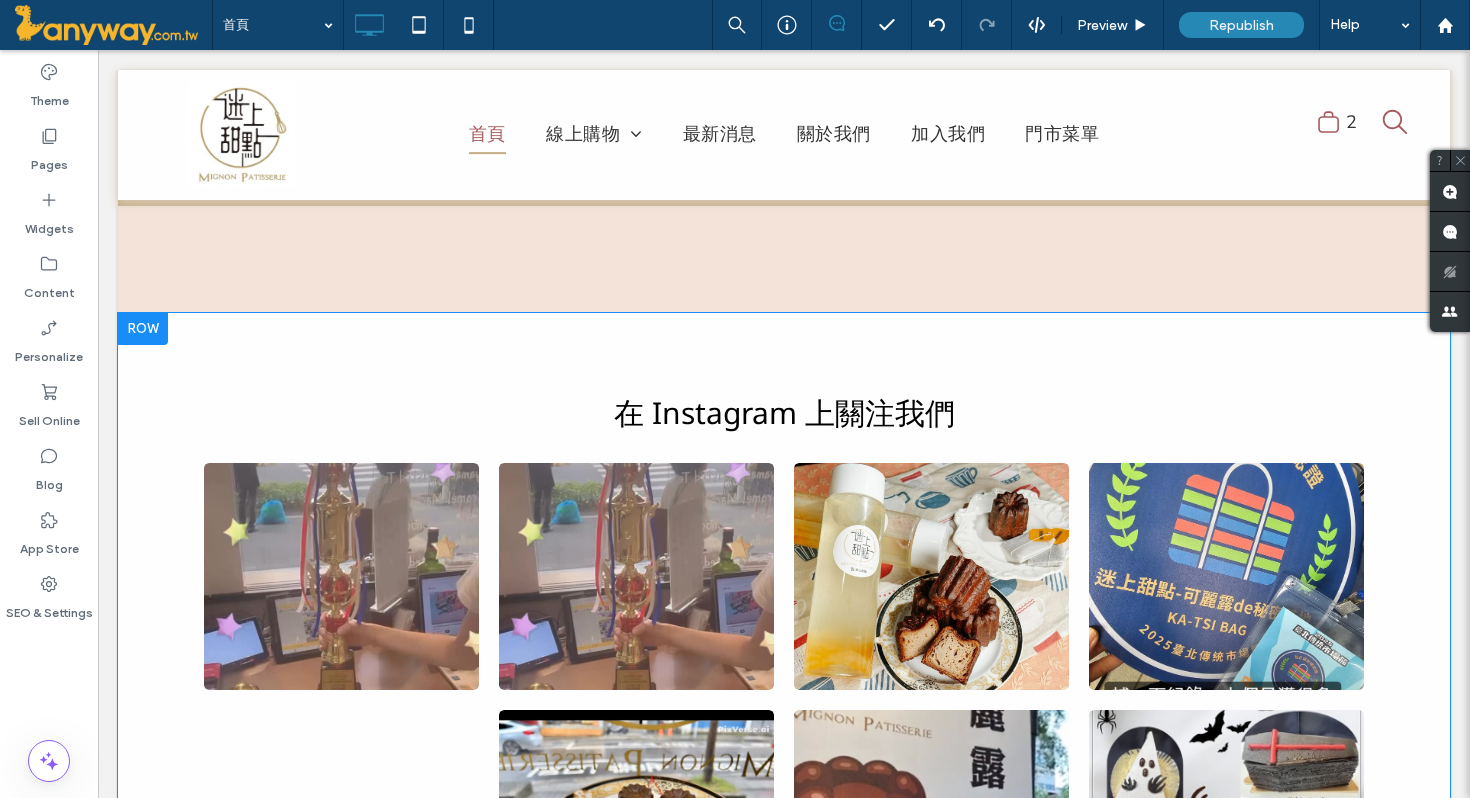 scroll, scrollTop: 3392, scrollLeft: 0, axis: vertical 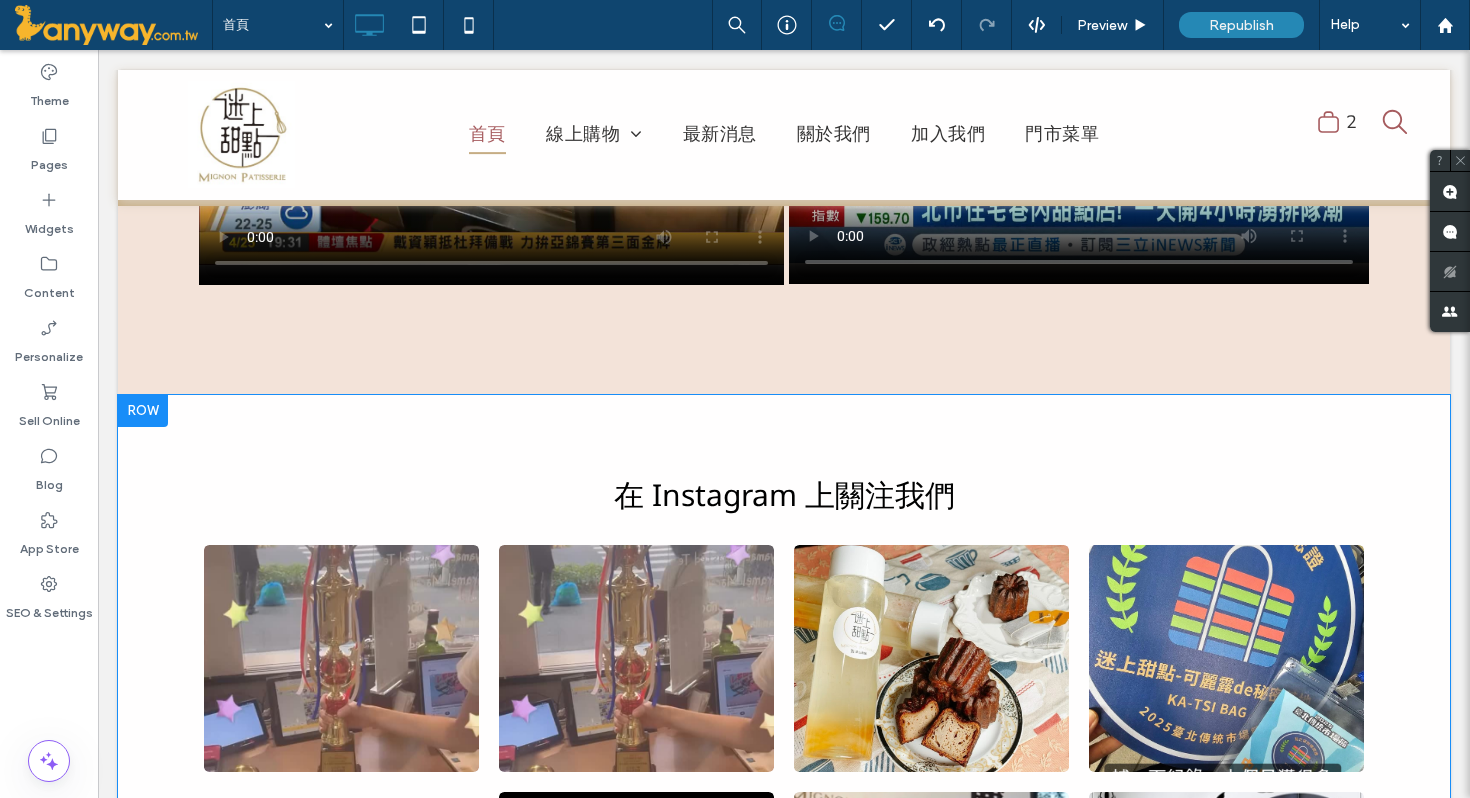click at bounding box center [143, 411] 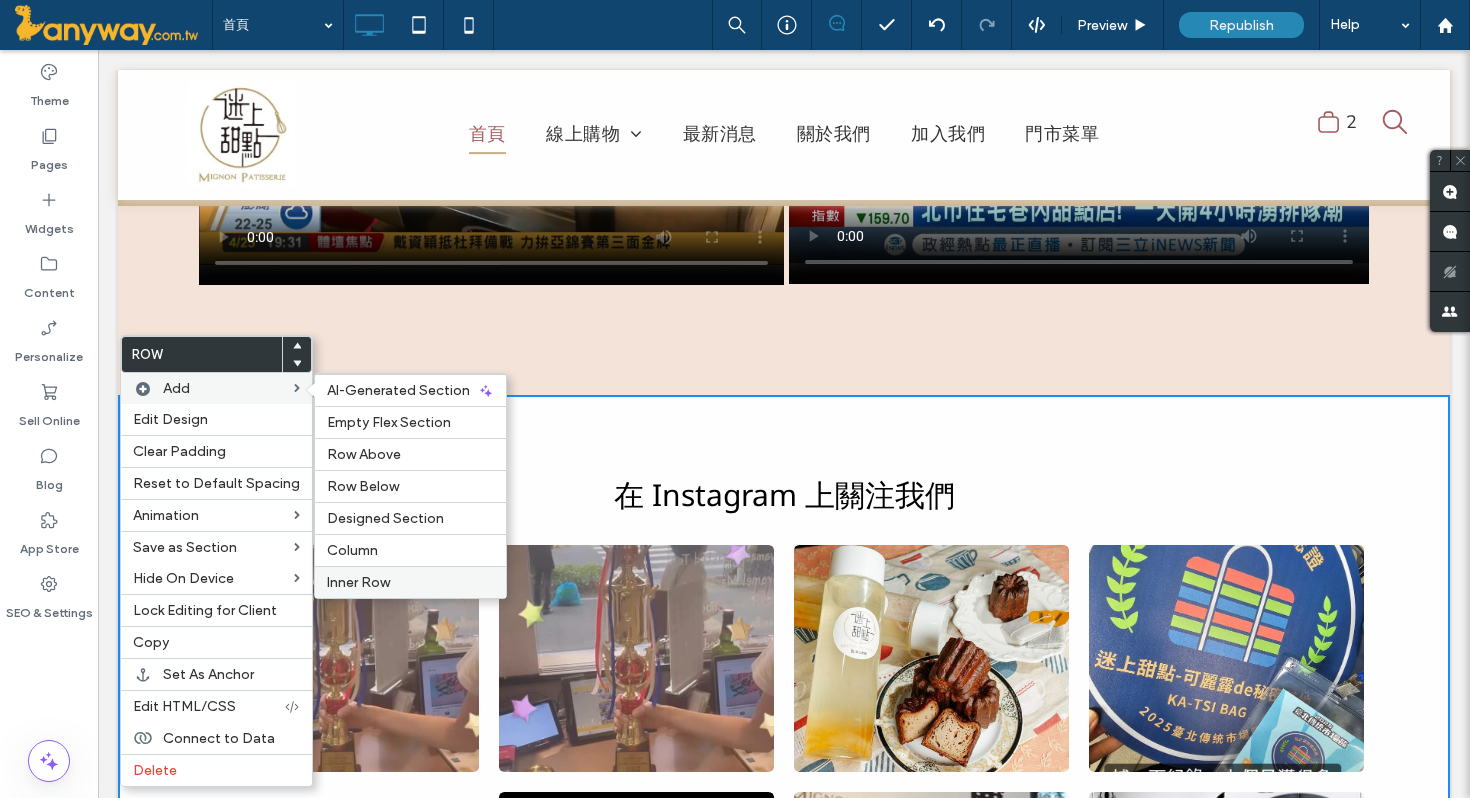 click on "Inner Row" at bounding box center (358, 582) 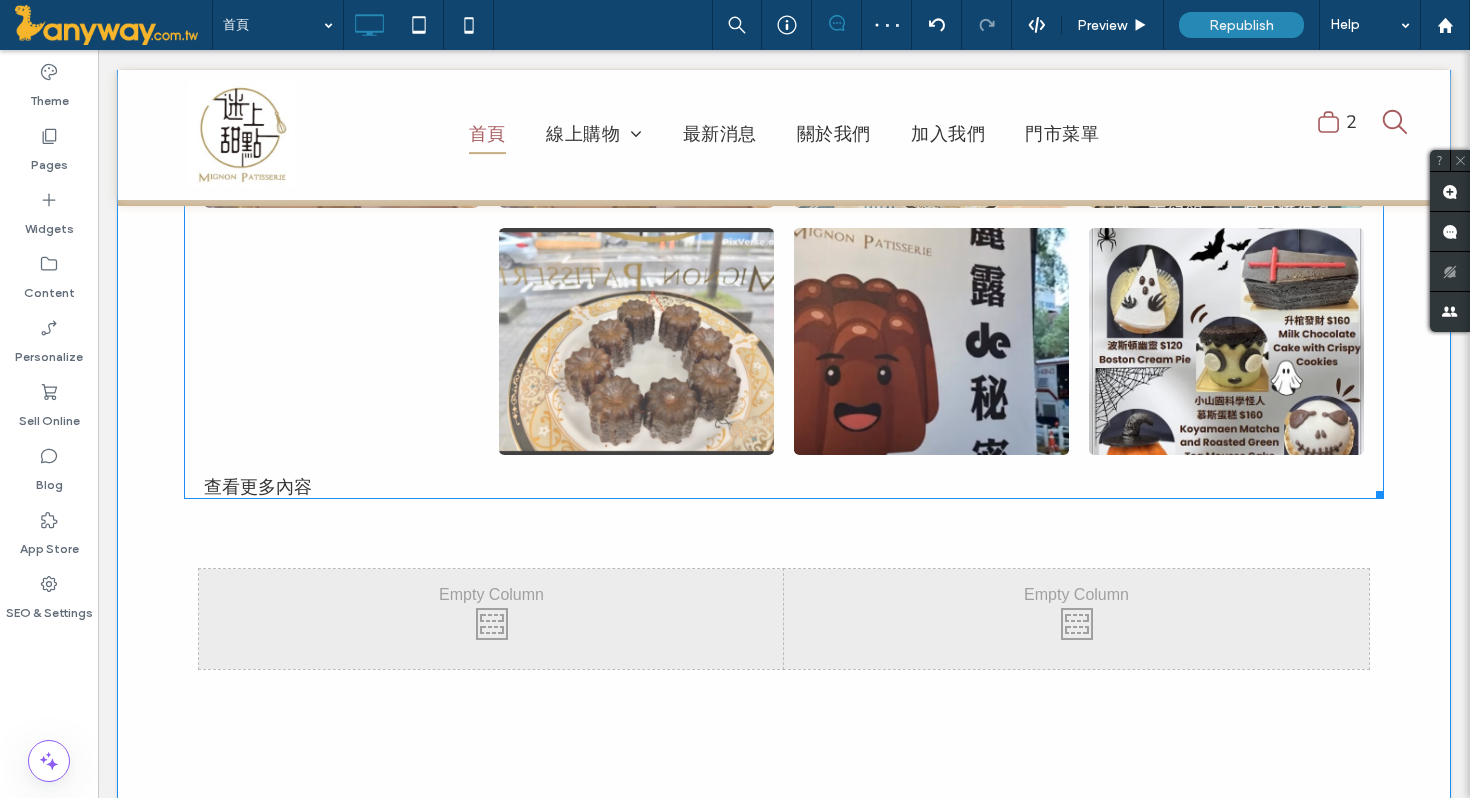 scroll, scrollTop: 3963, scrollLeft: 0, axis: vertical 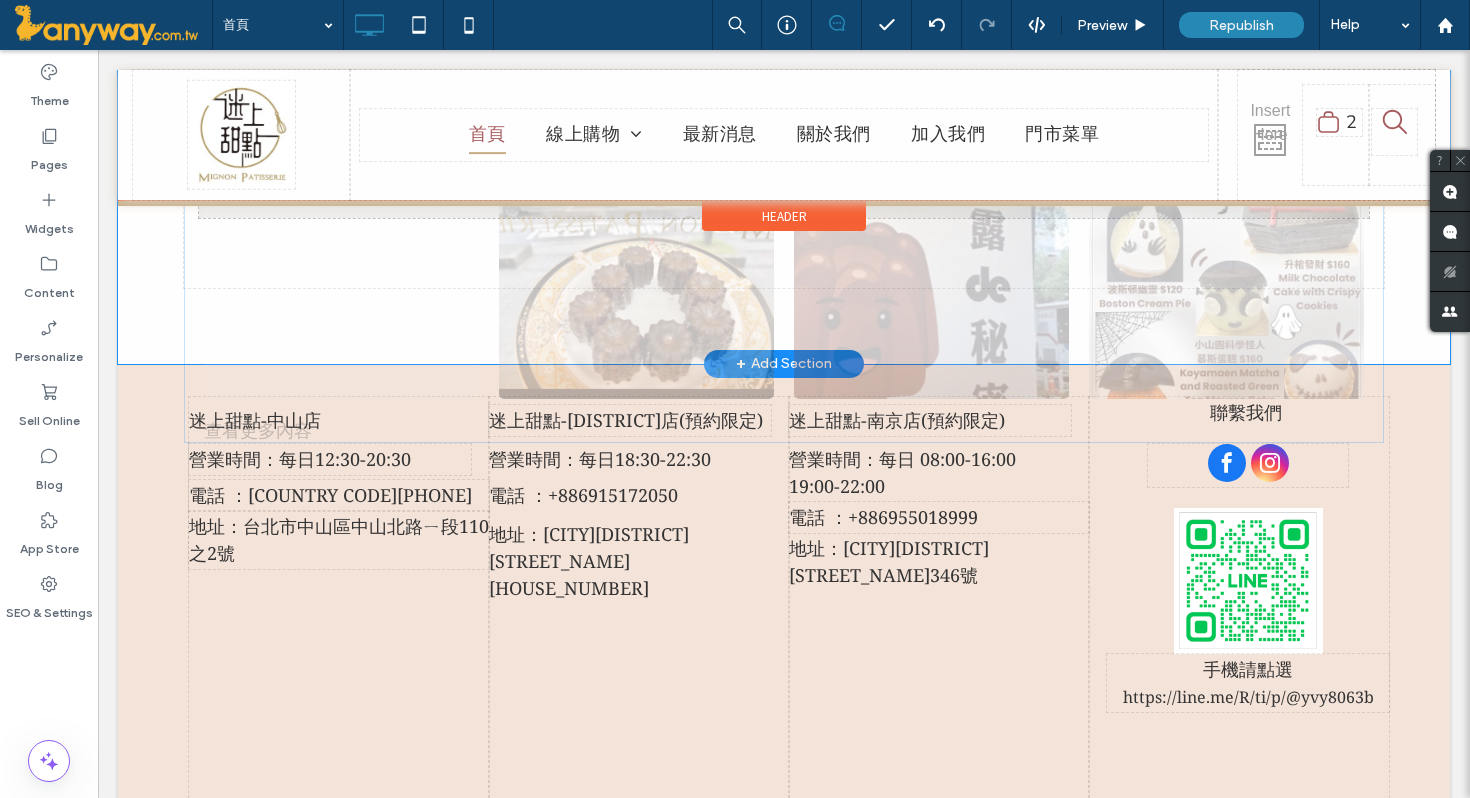 drag, startPoint x: 669, startPoint y: 380, endPoint x: 432, endPoint y: 366, distance: 237.41315 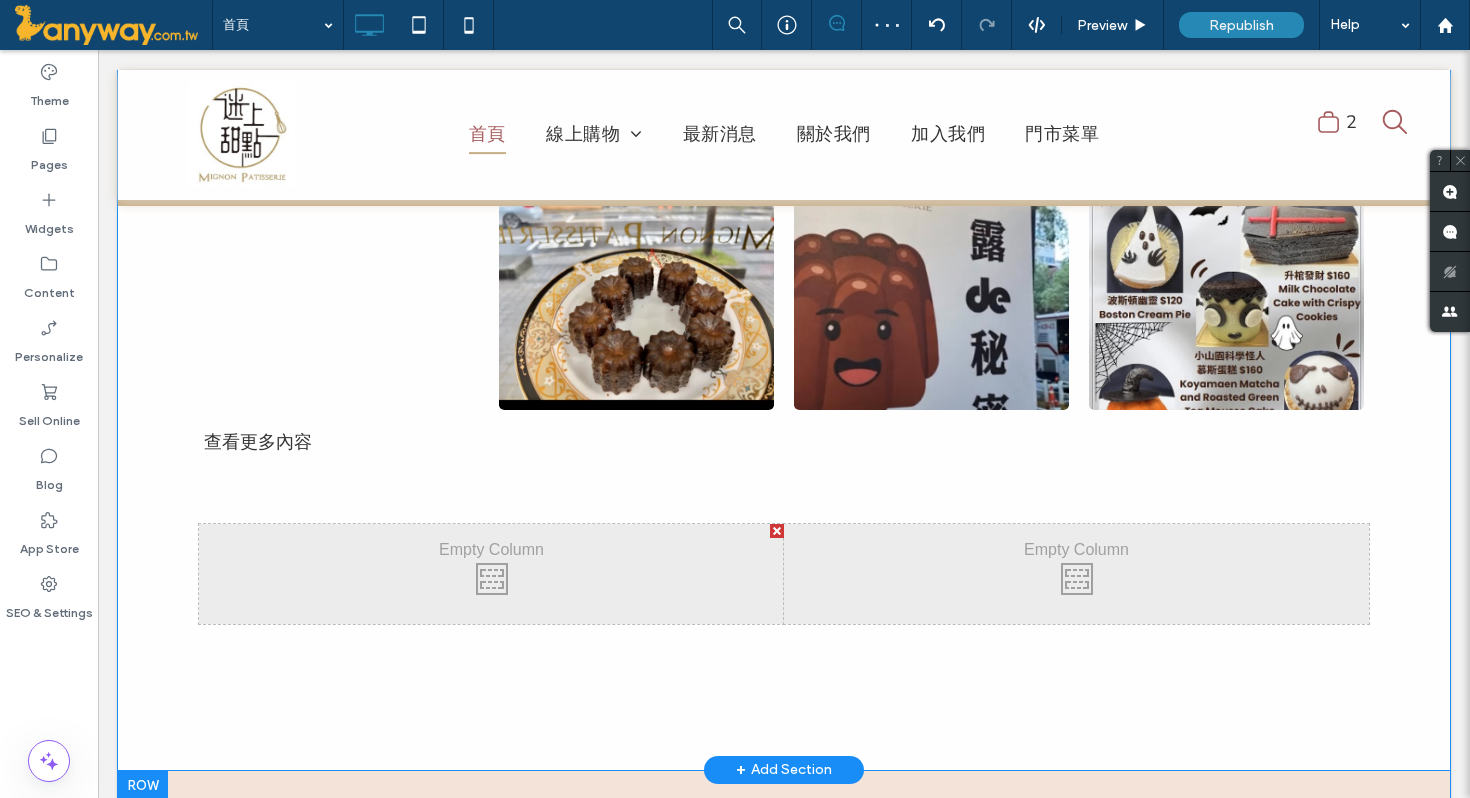 scroll, scrollTop: 3936, scrollLeft: 0, axis: vertical 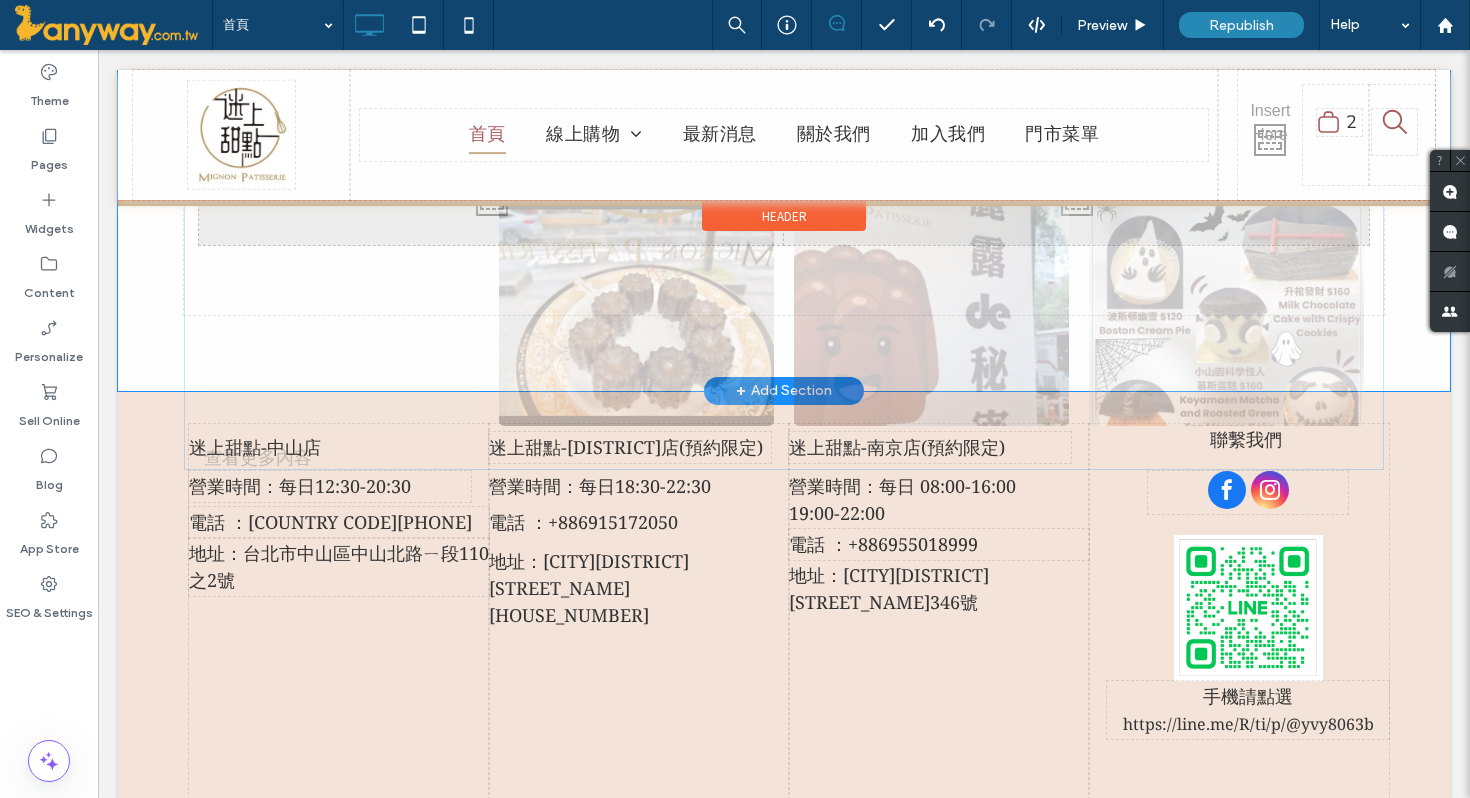 drag, startPoint x: 563, startPoint y: 375, endPoint x: 383, endPoint y: 327, distance: 186.2901 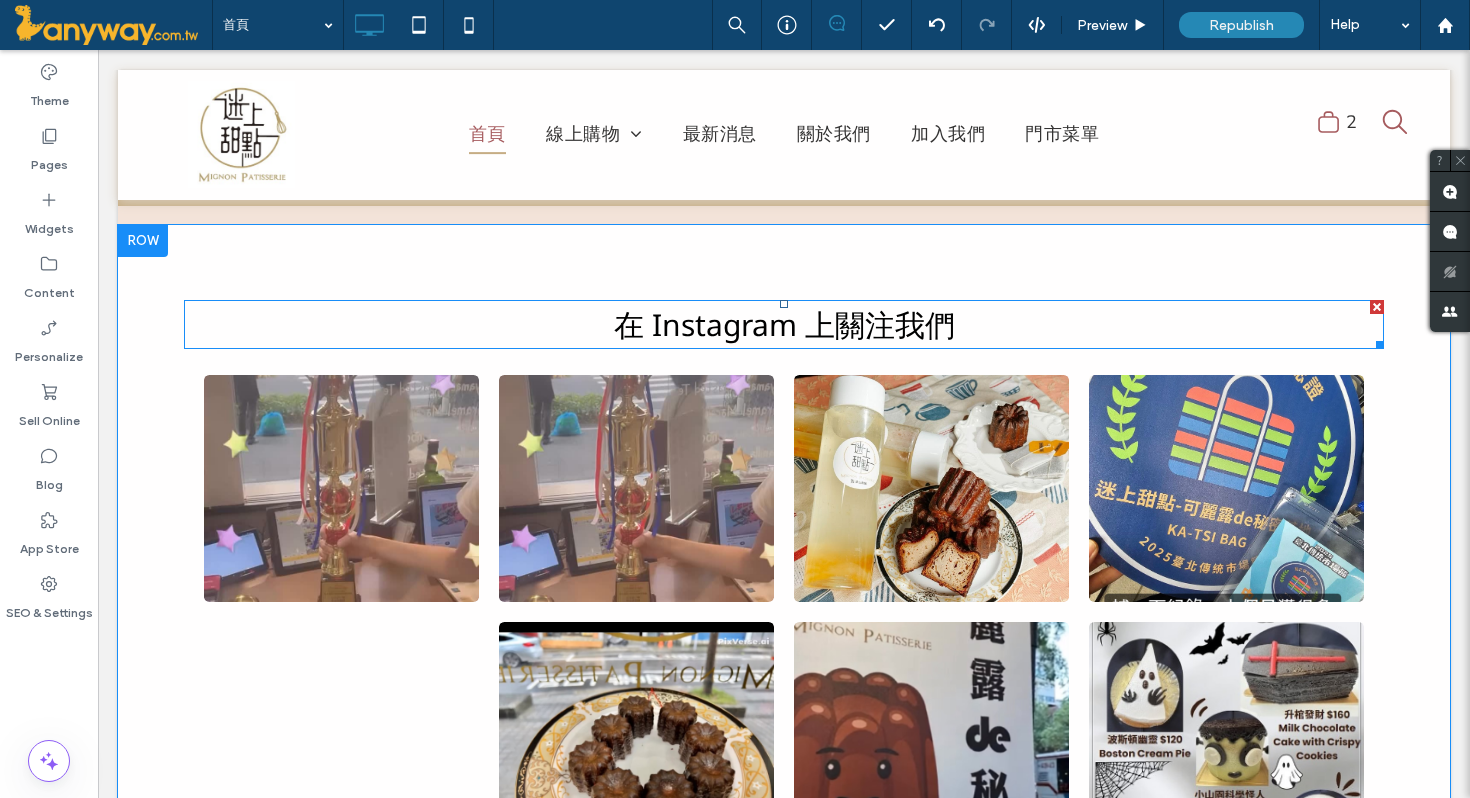 scroll, scrollTop: 3546, scrollLeft: 0, axis: vertical 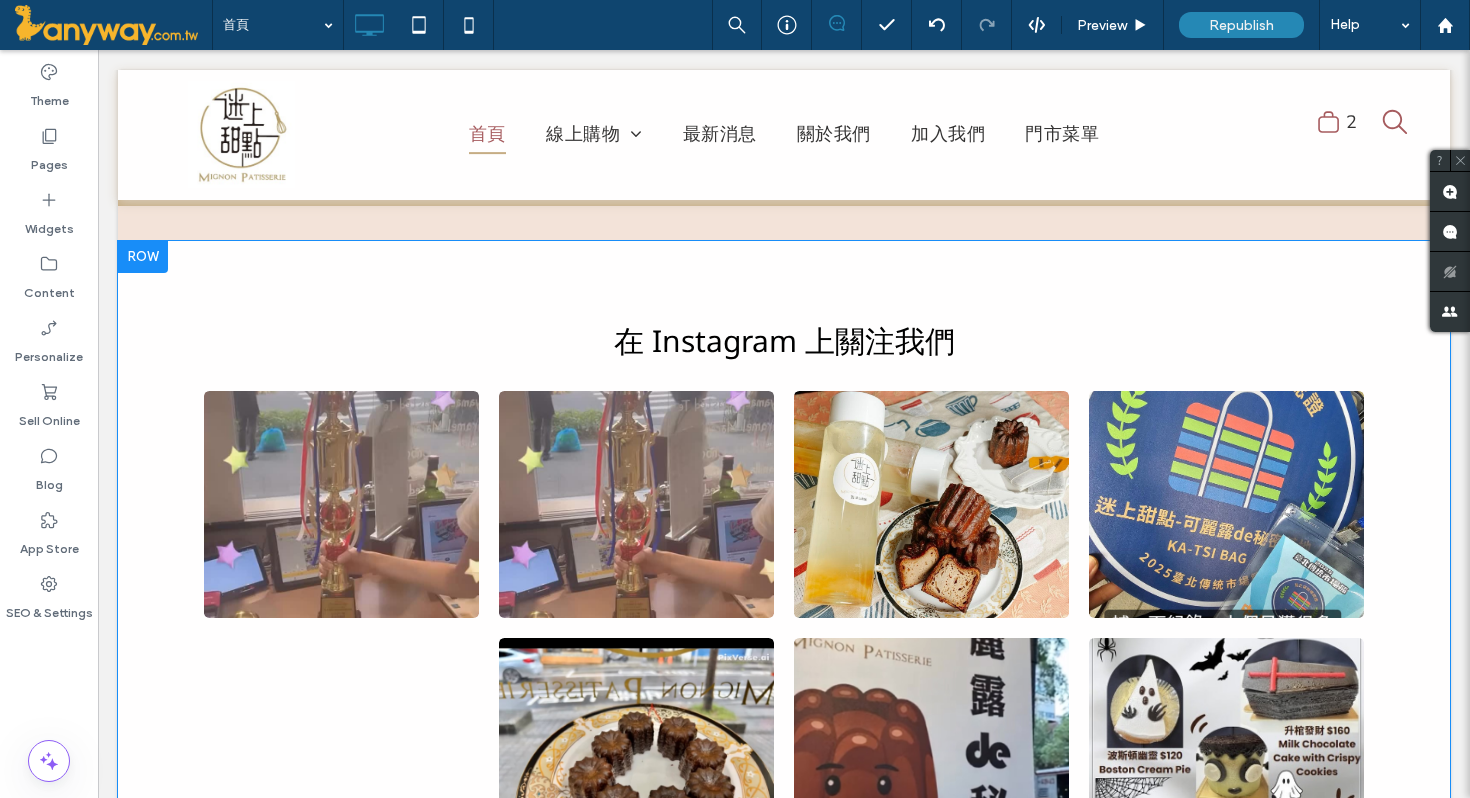 click at bounding box center [143, 257] 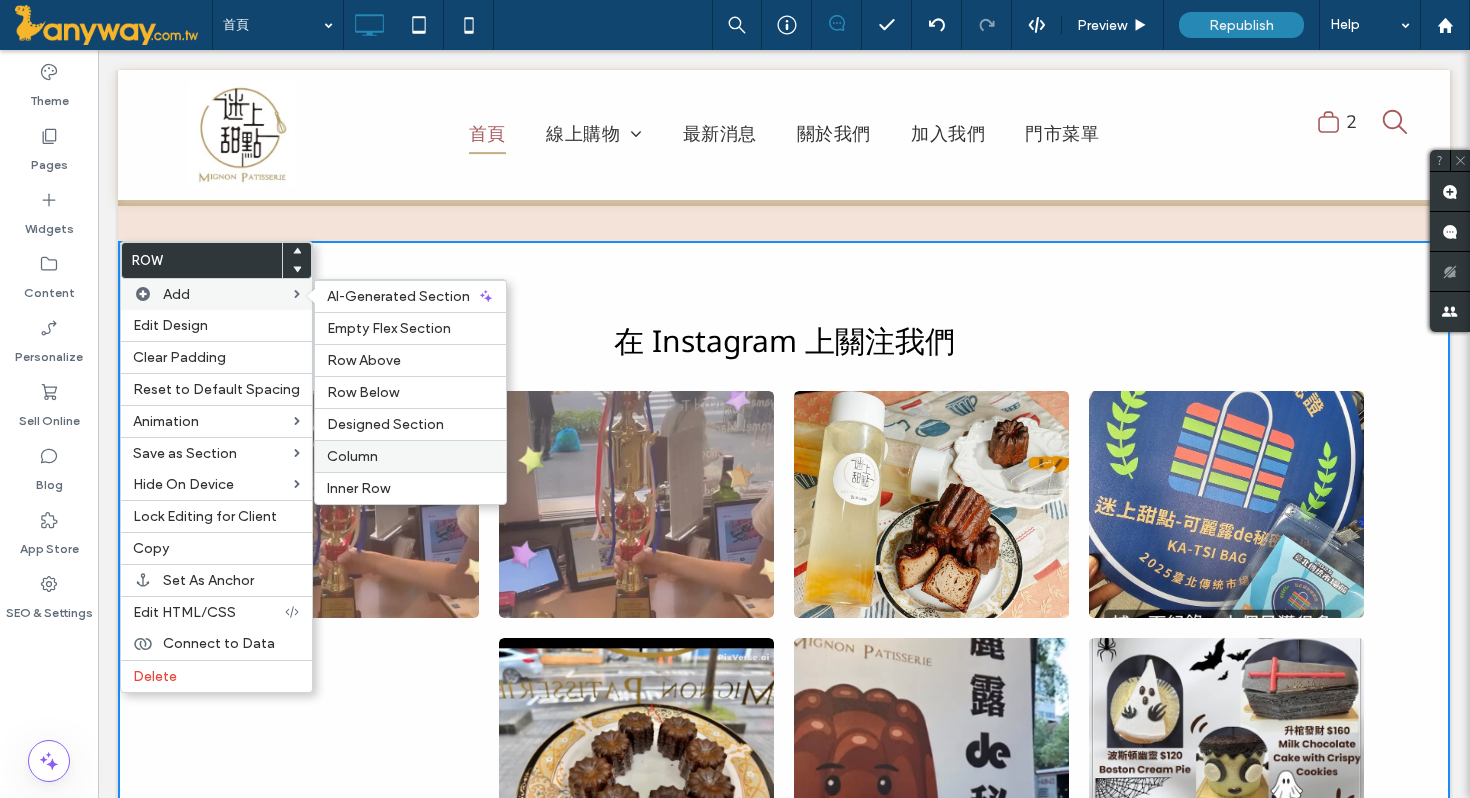 click on "Column" at bounding box center (410, 456) 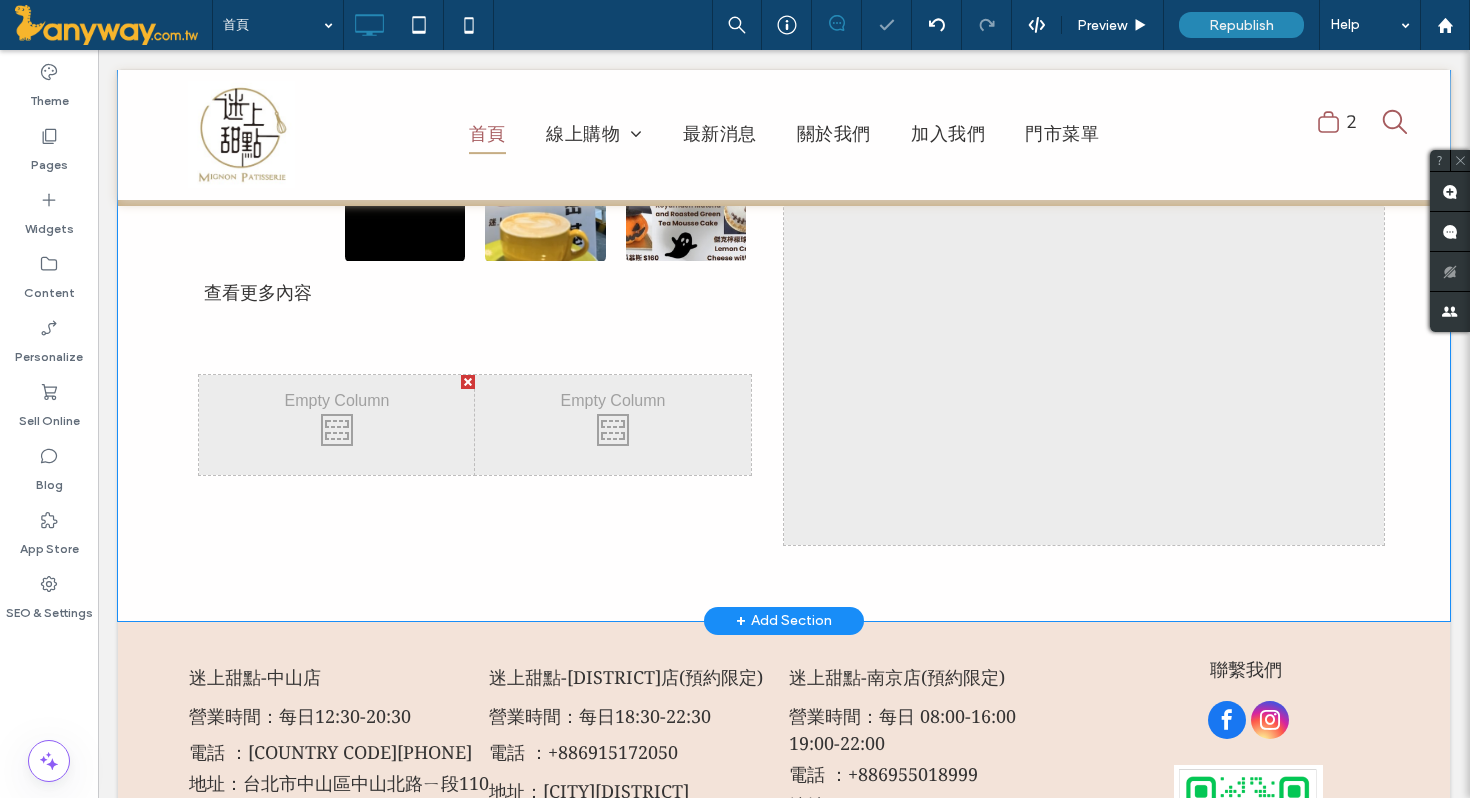 scroll, scrollTop: 4189, scrollLeft: 0, axis: vertical 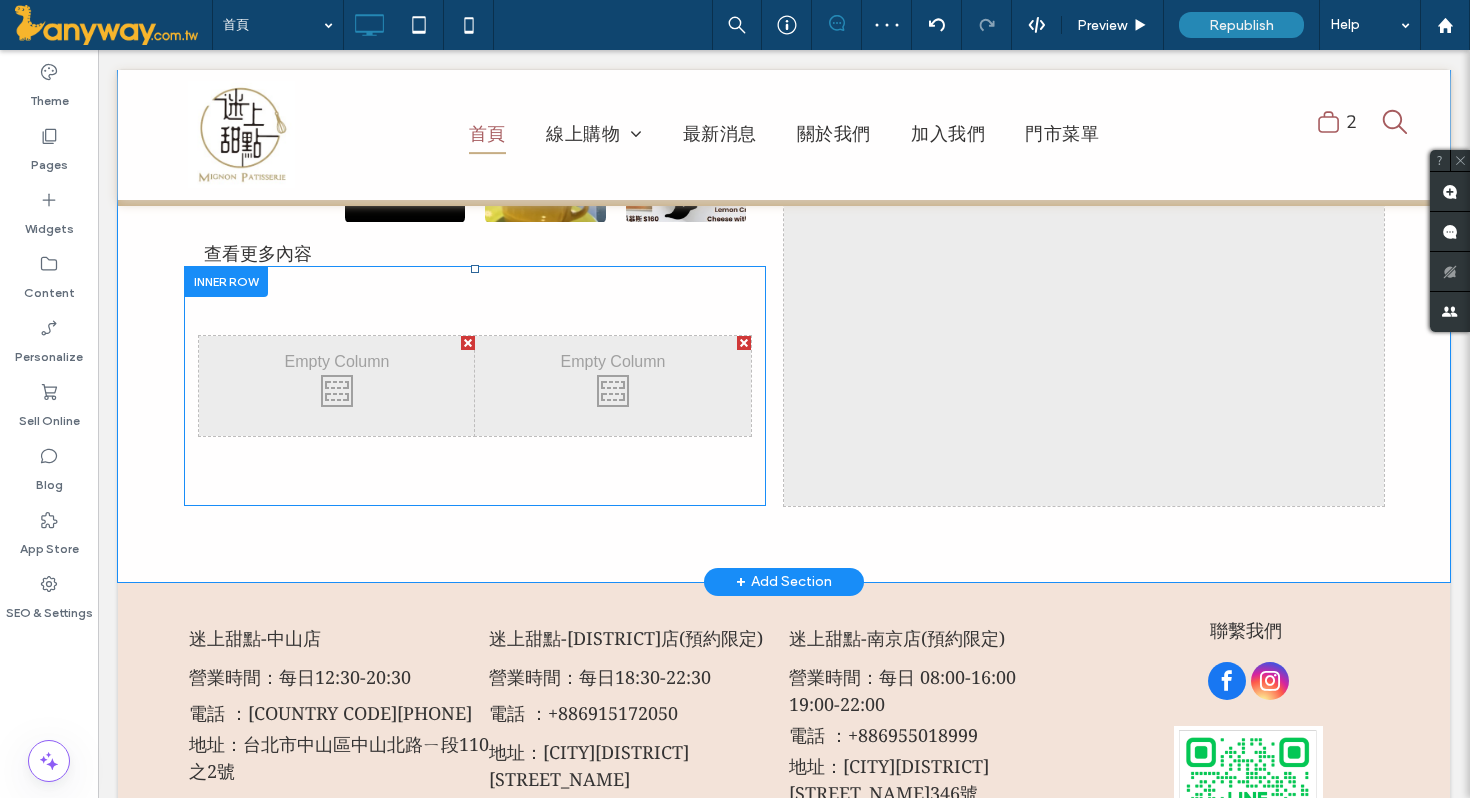 click at bounding box center [226, 281] 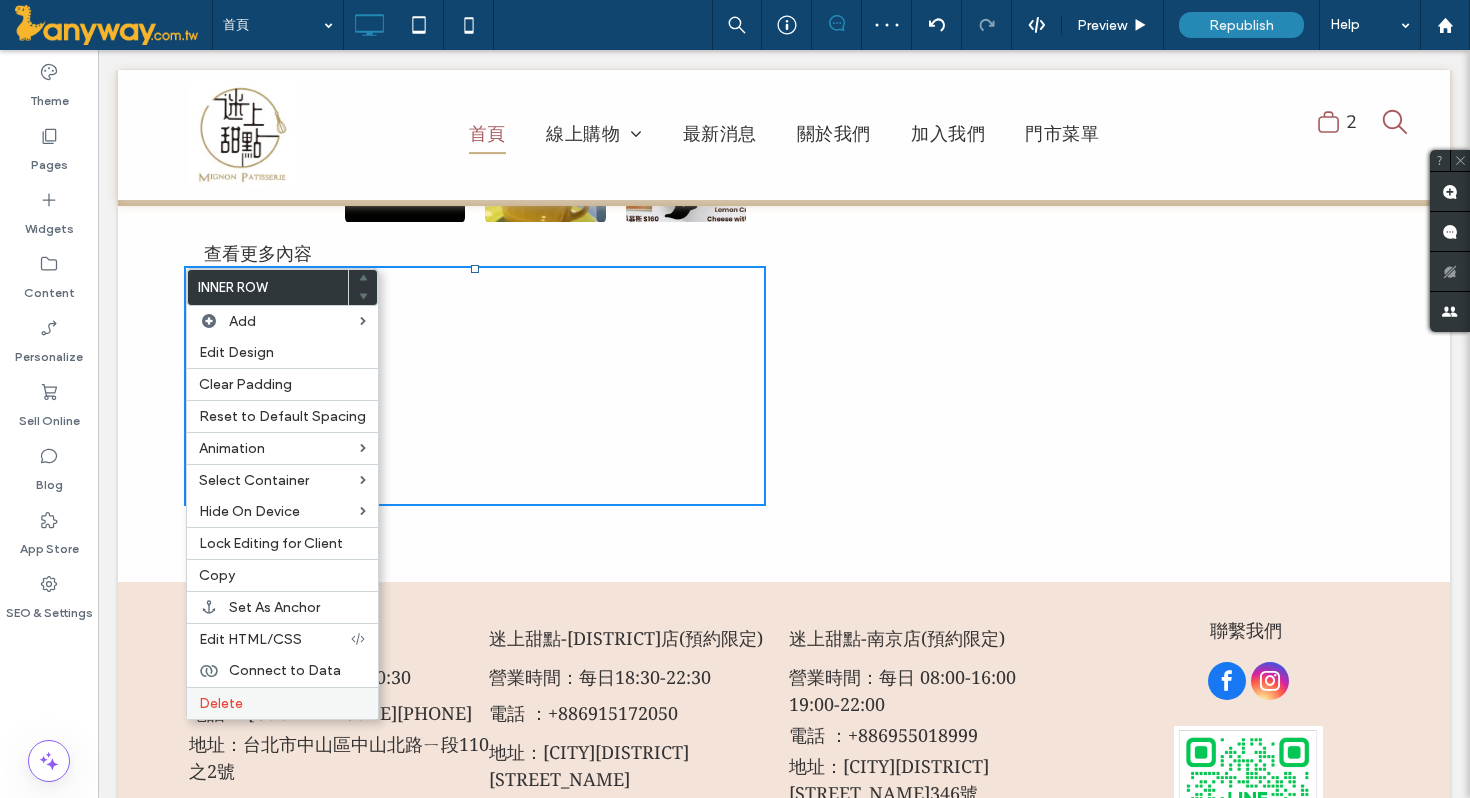 click on "Delete" at bounding box center (282, 703) 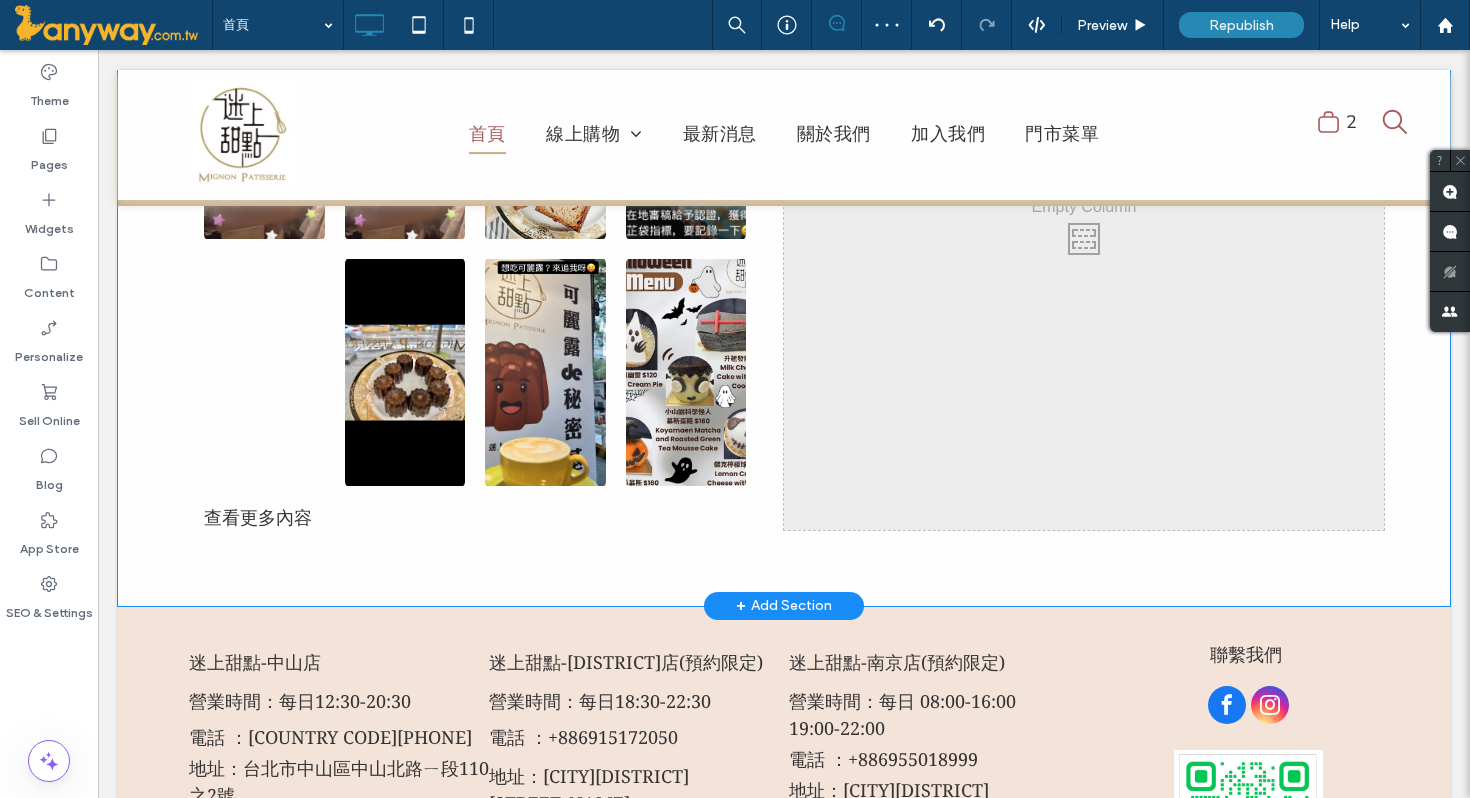 scroll, scrollTop: 3822, scrollLeft: 0, axis: vertical 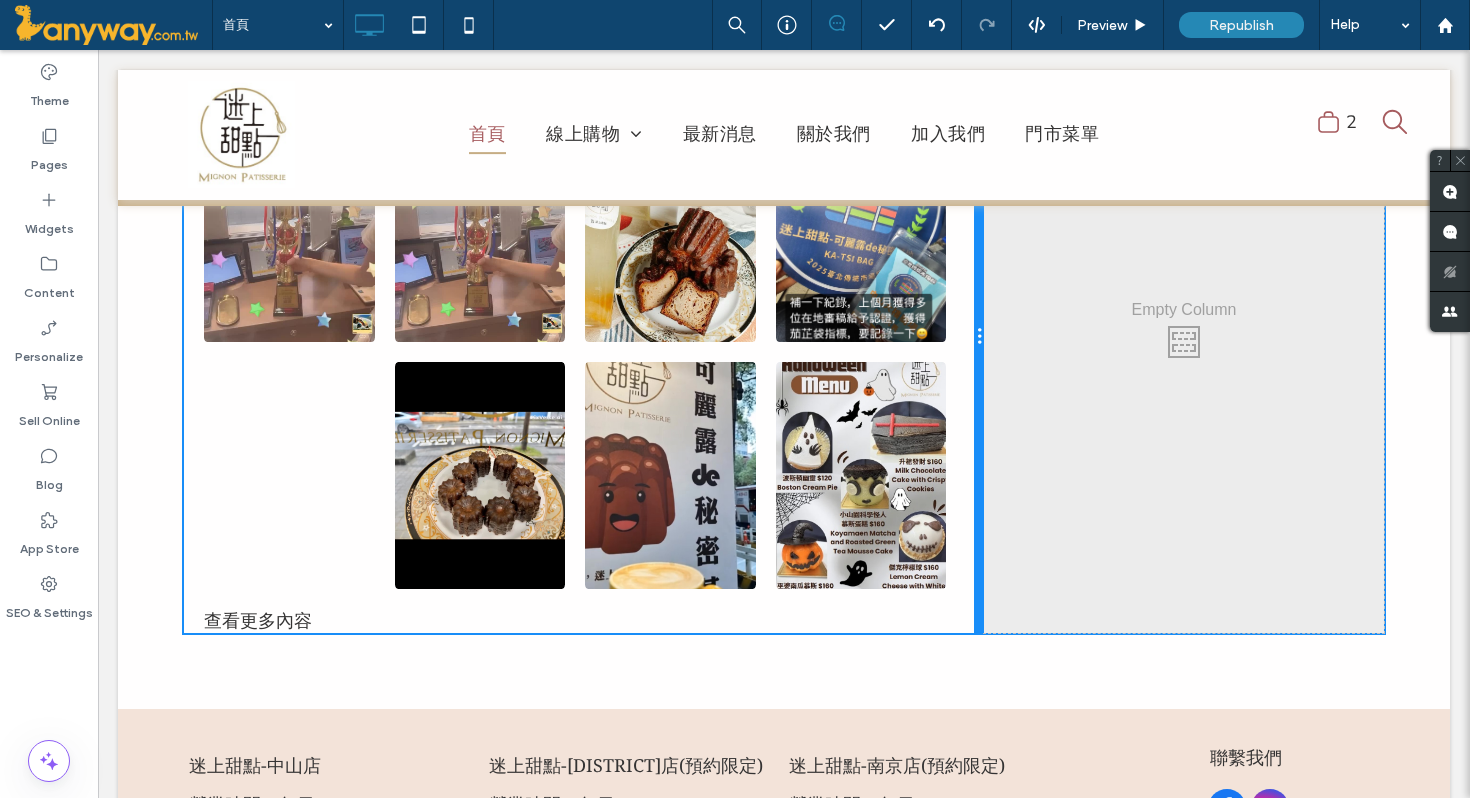 drag, startPoint x: 778, startPoint y: 357, endPoint x: 1013, endPoint y: 338, distance: 235.76683 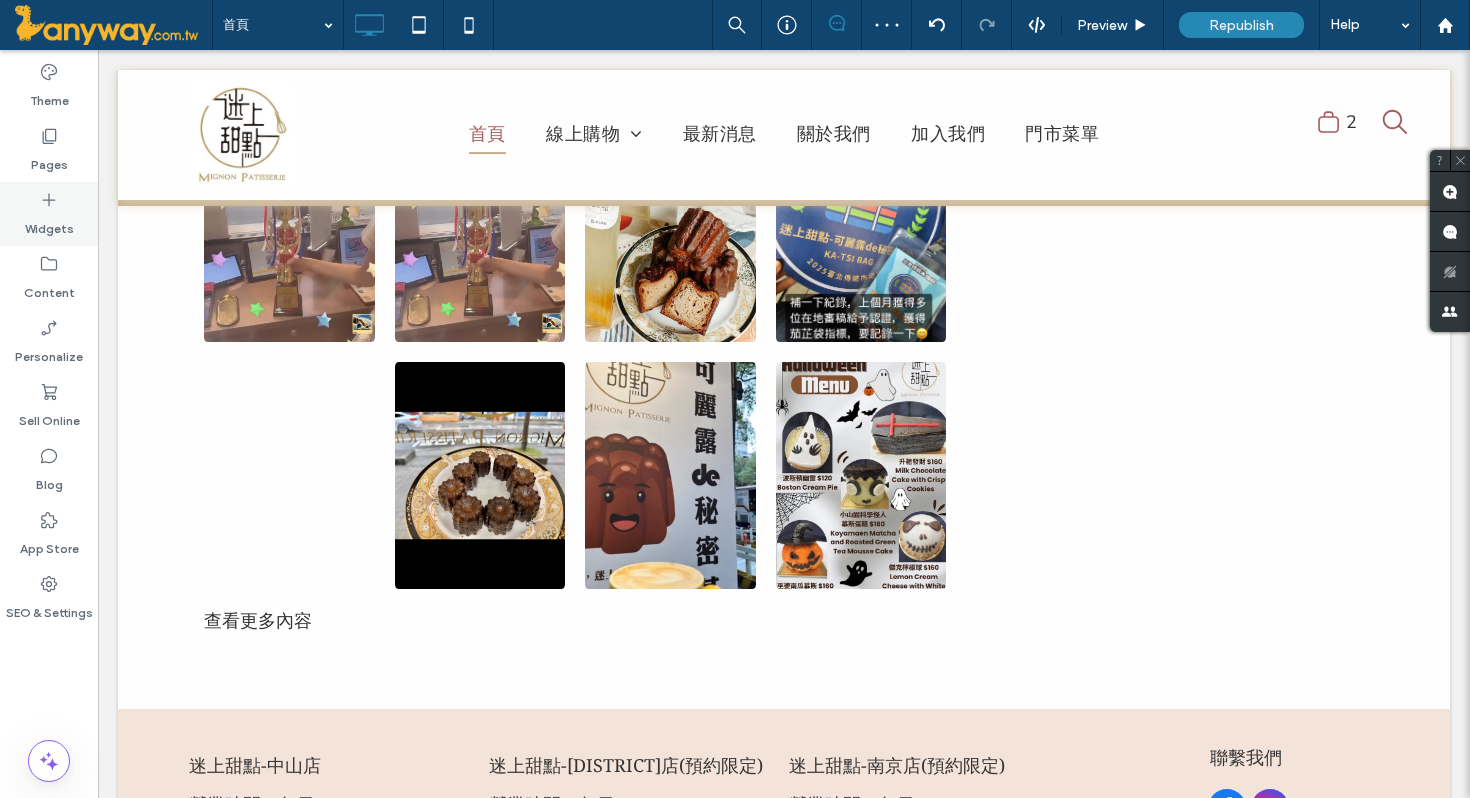 click 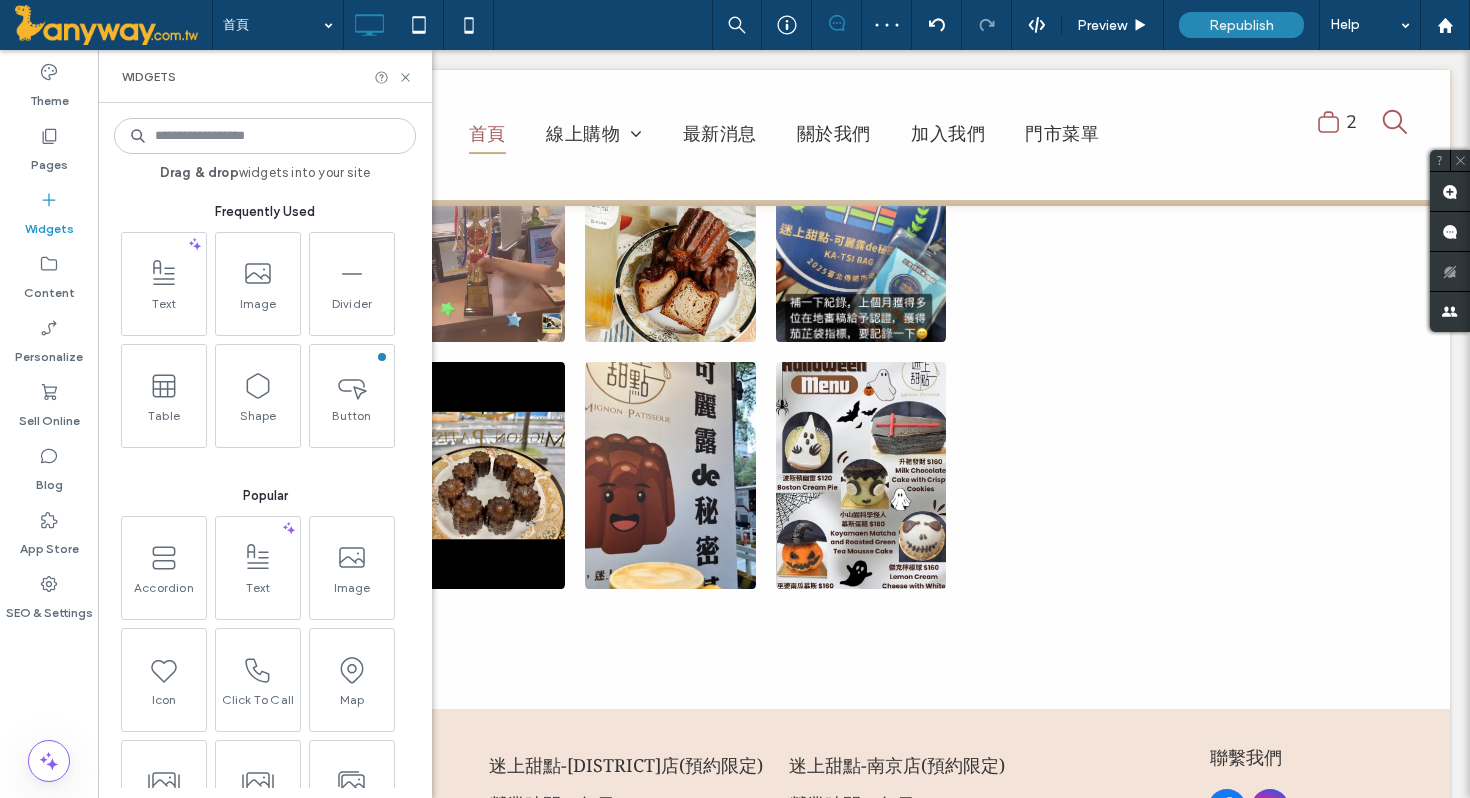 click at bounding box center (265, 136) 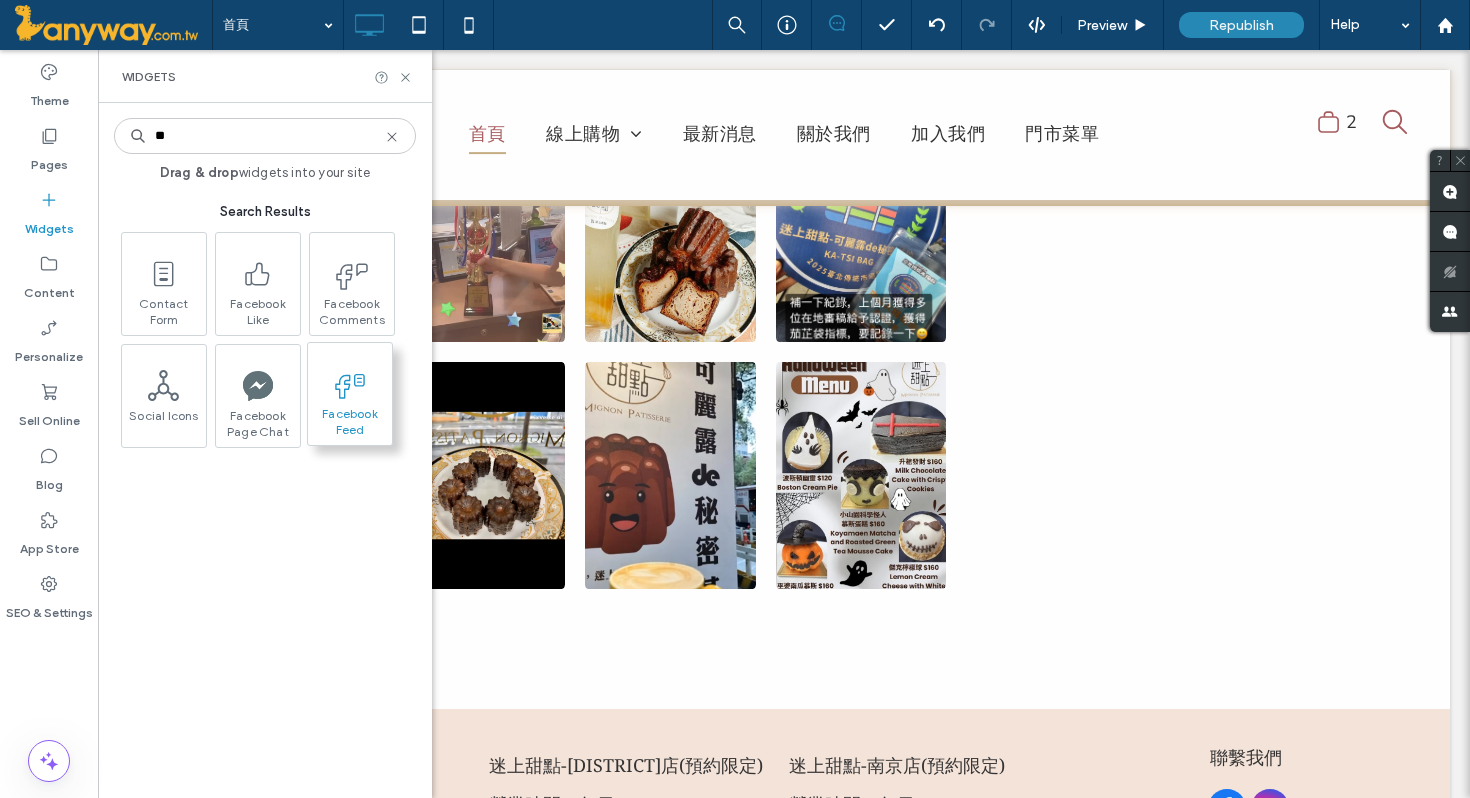 type on "**" 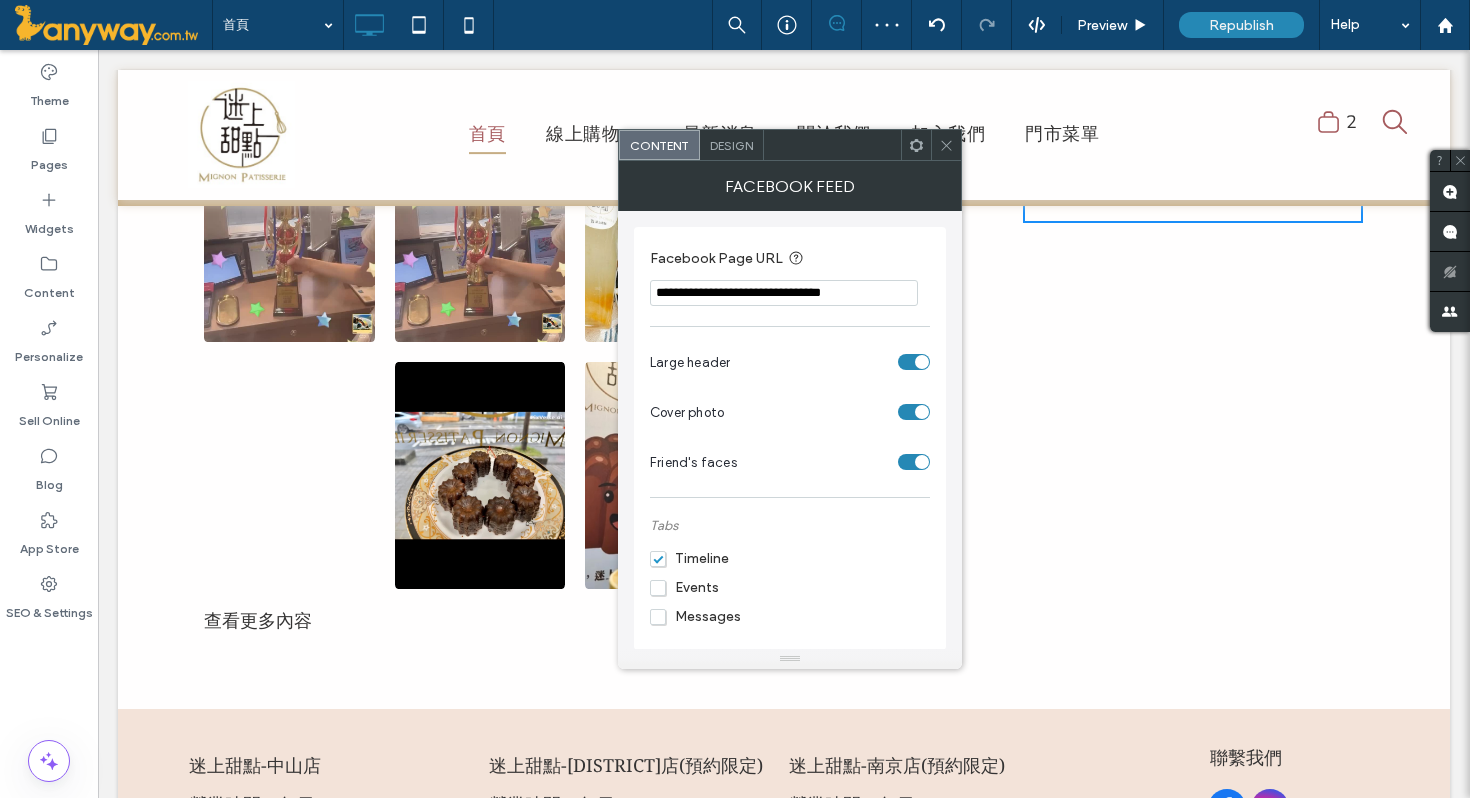 click 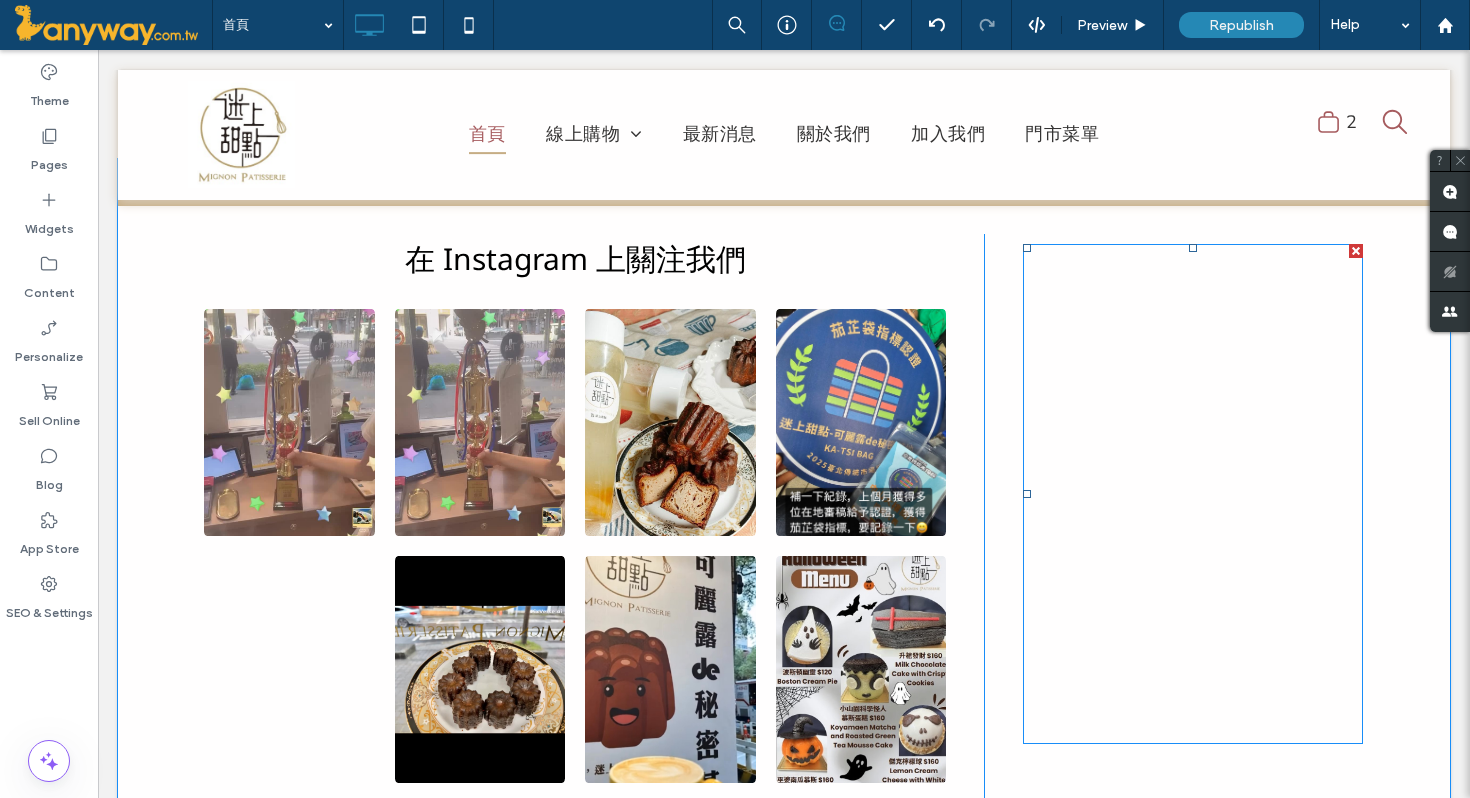 scroll, scrollTop: 3609, scrollLeft: 0, axis: vertical 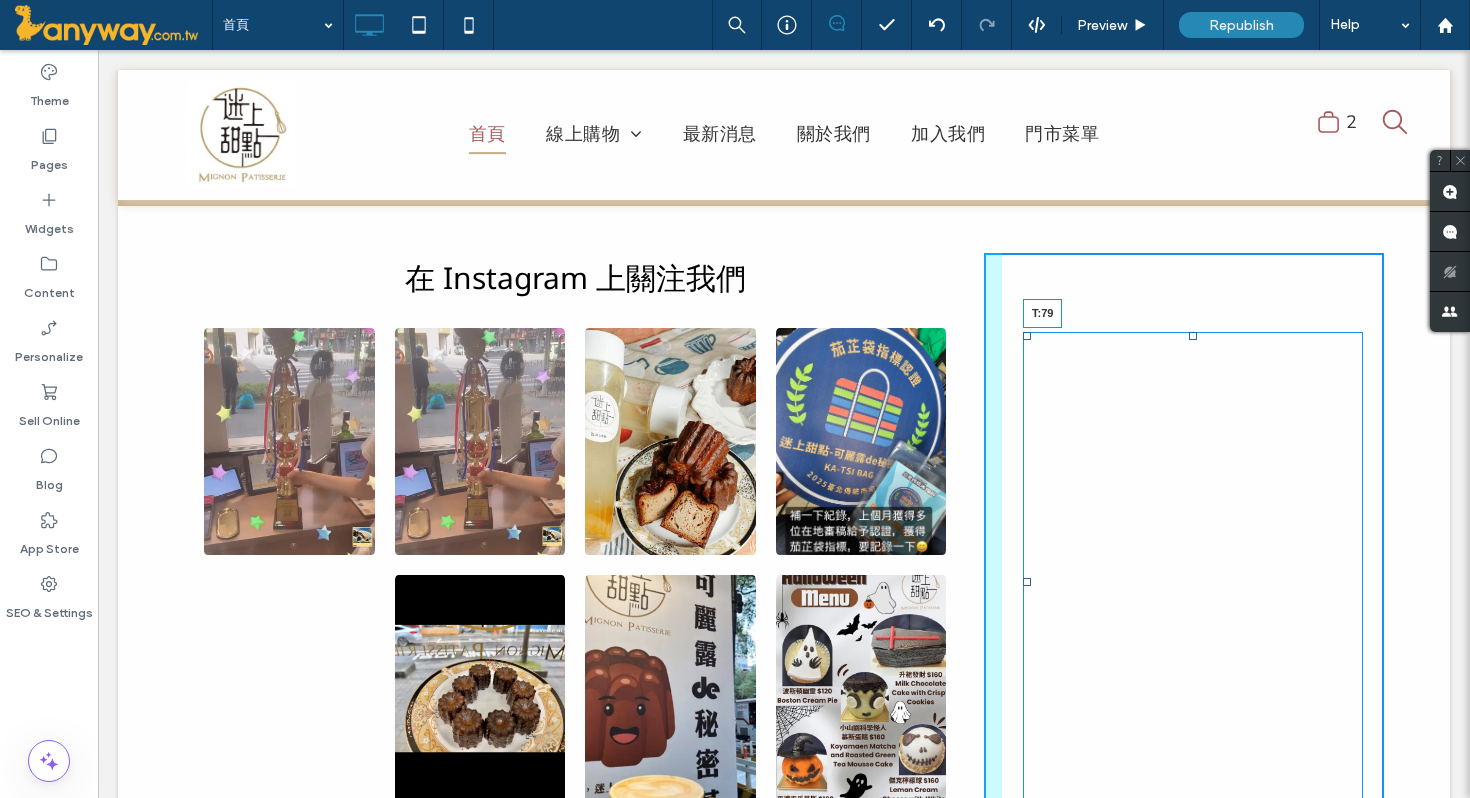 drag, startPoint x: 1193, startPoint y: 264, endPoint x: 1195, endPoint y: 334, distance: 70.028564 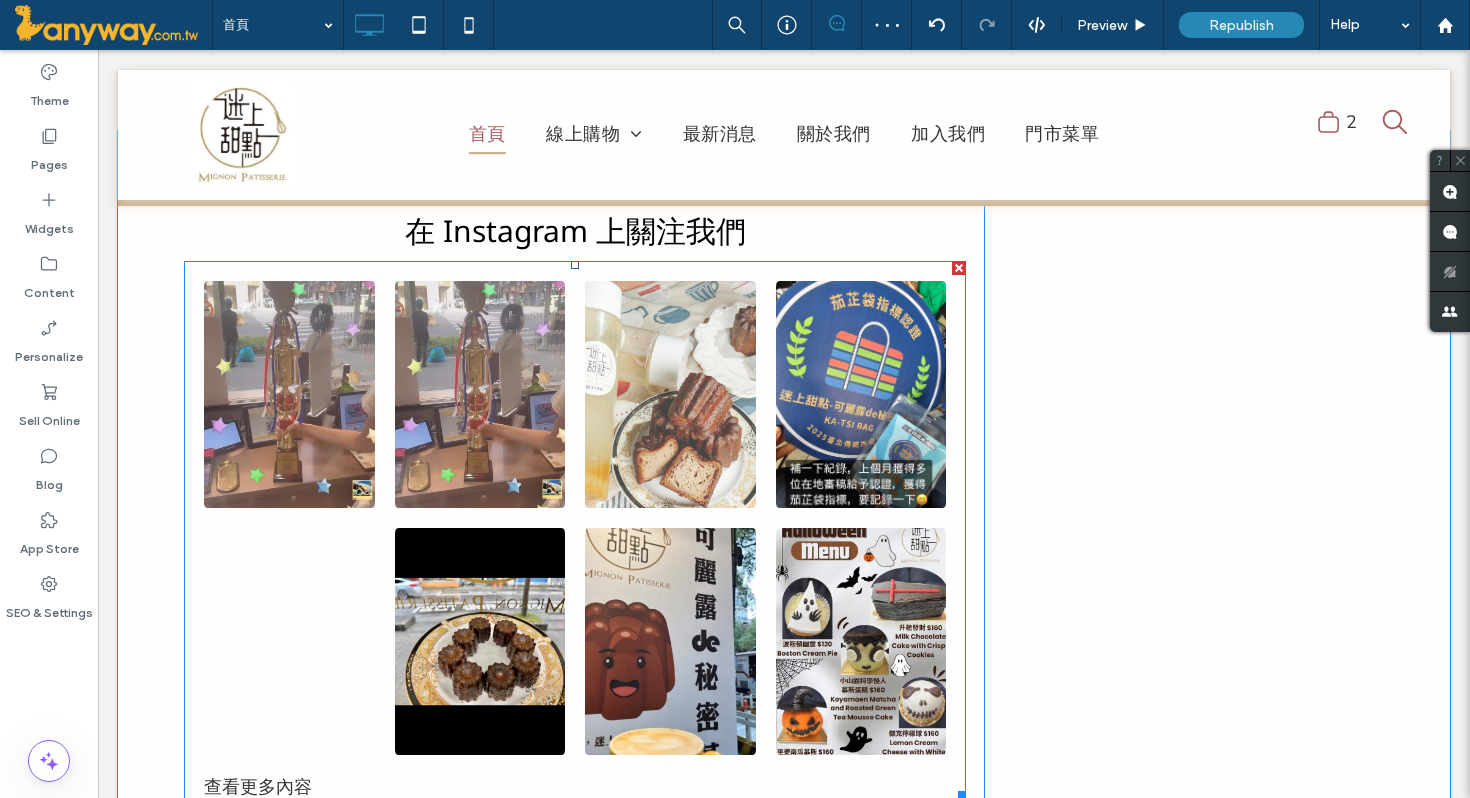 scroll, scrollTop: 3638, scrollLeft: 0, axis: vertical 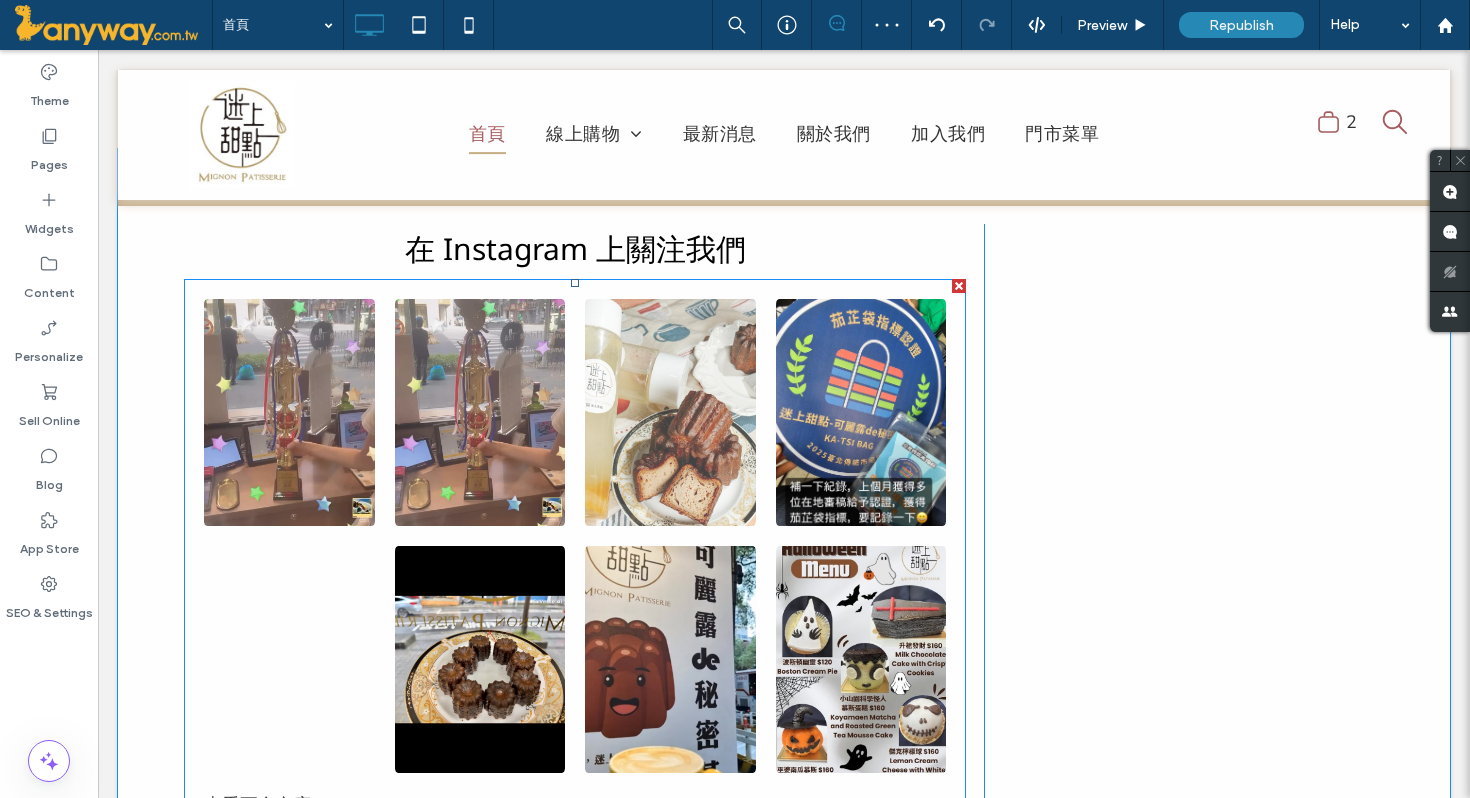 click at bounding box center (670, 412) 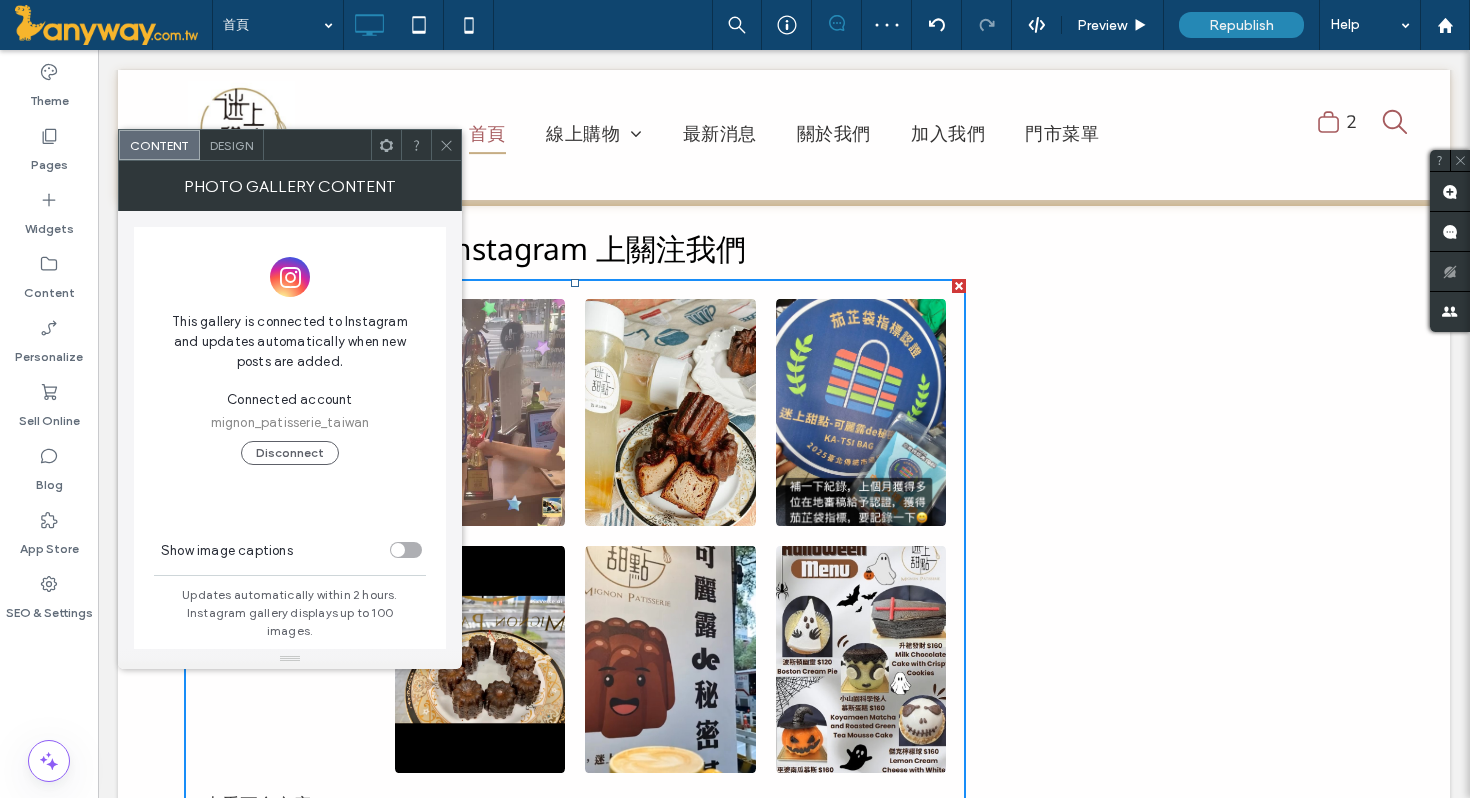 click on "Design" at bounding box center (231, 145) 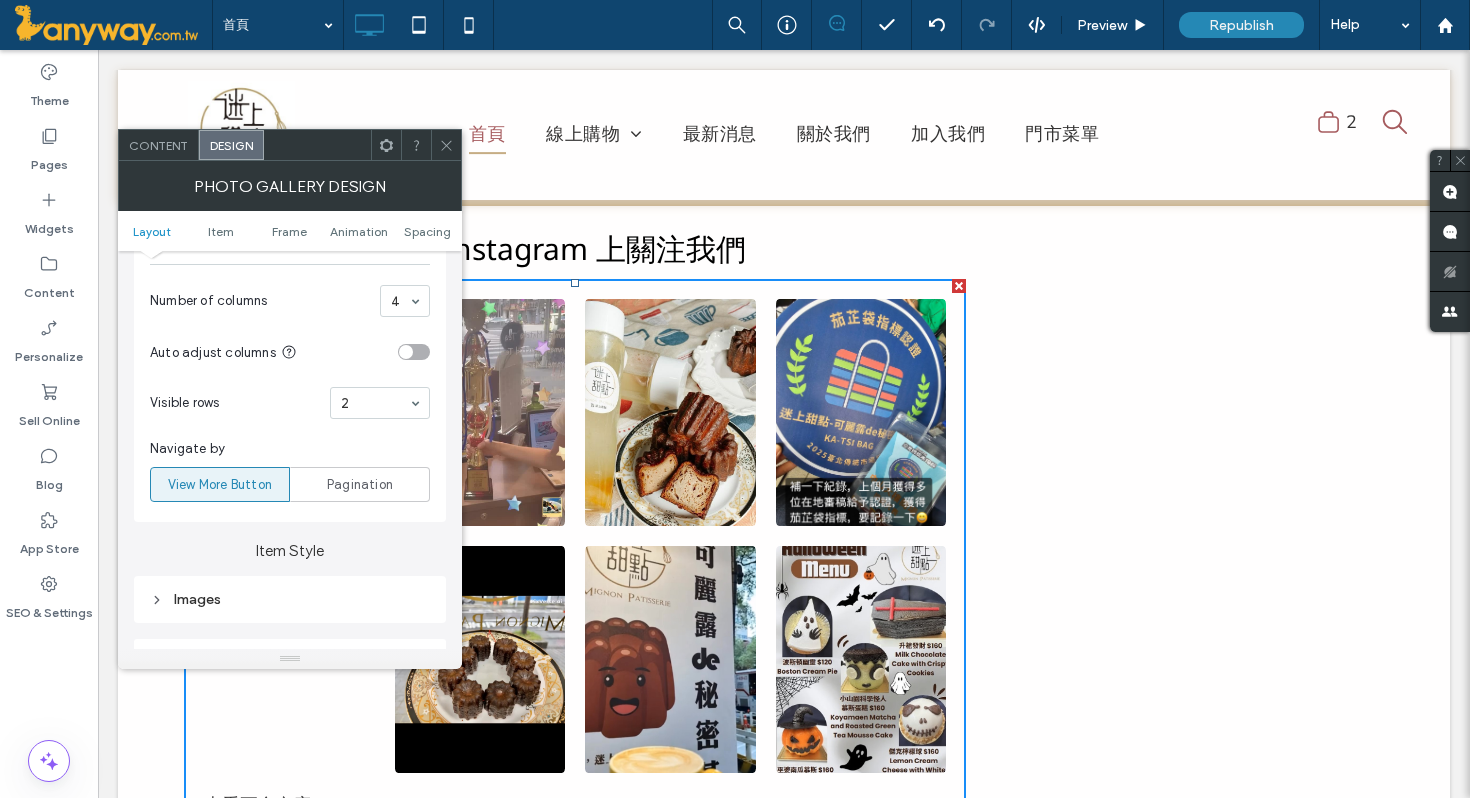 scroll, scrollTop: 229, scrollLeft: 0, axis: vertical 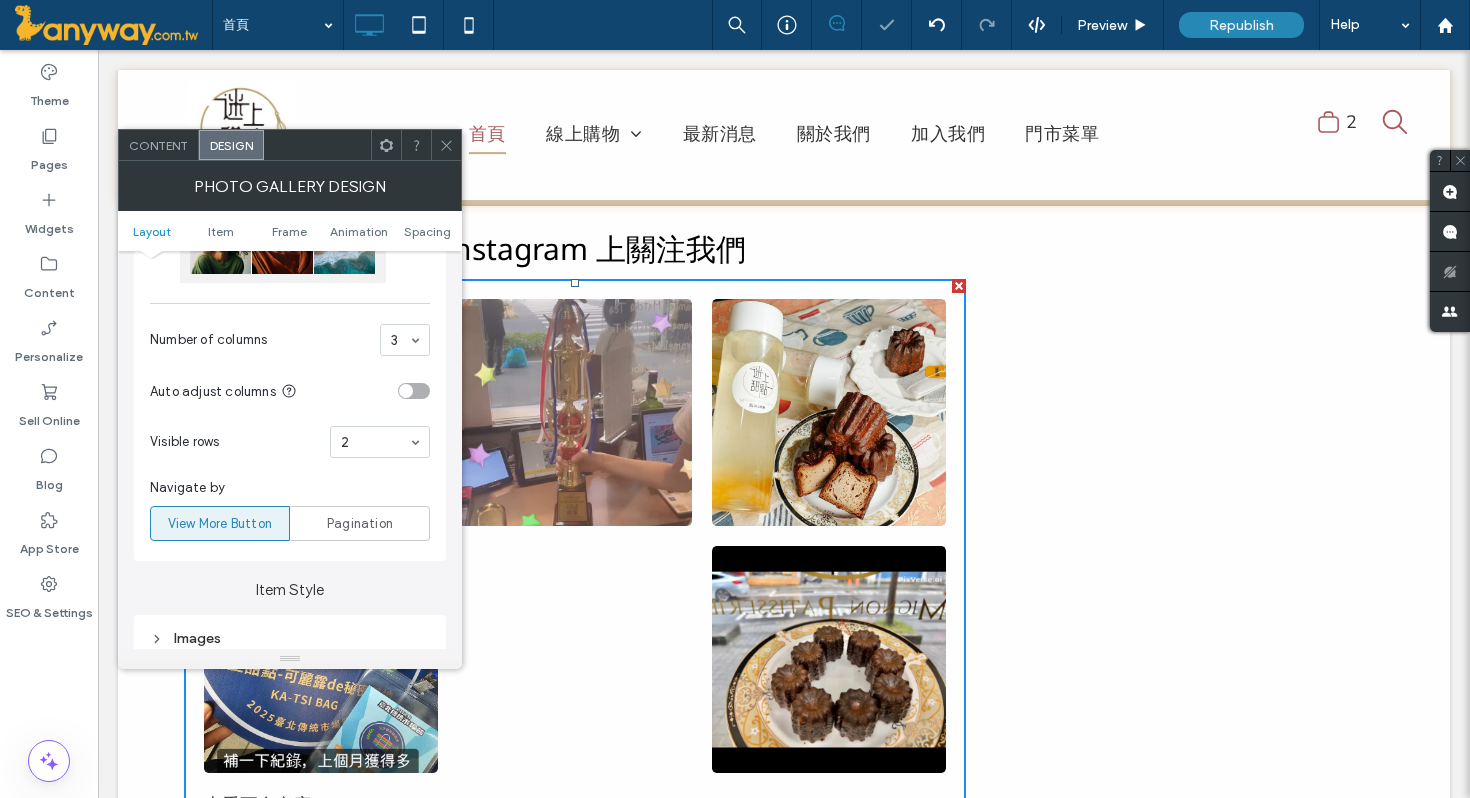 click 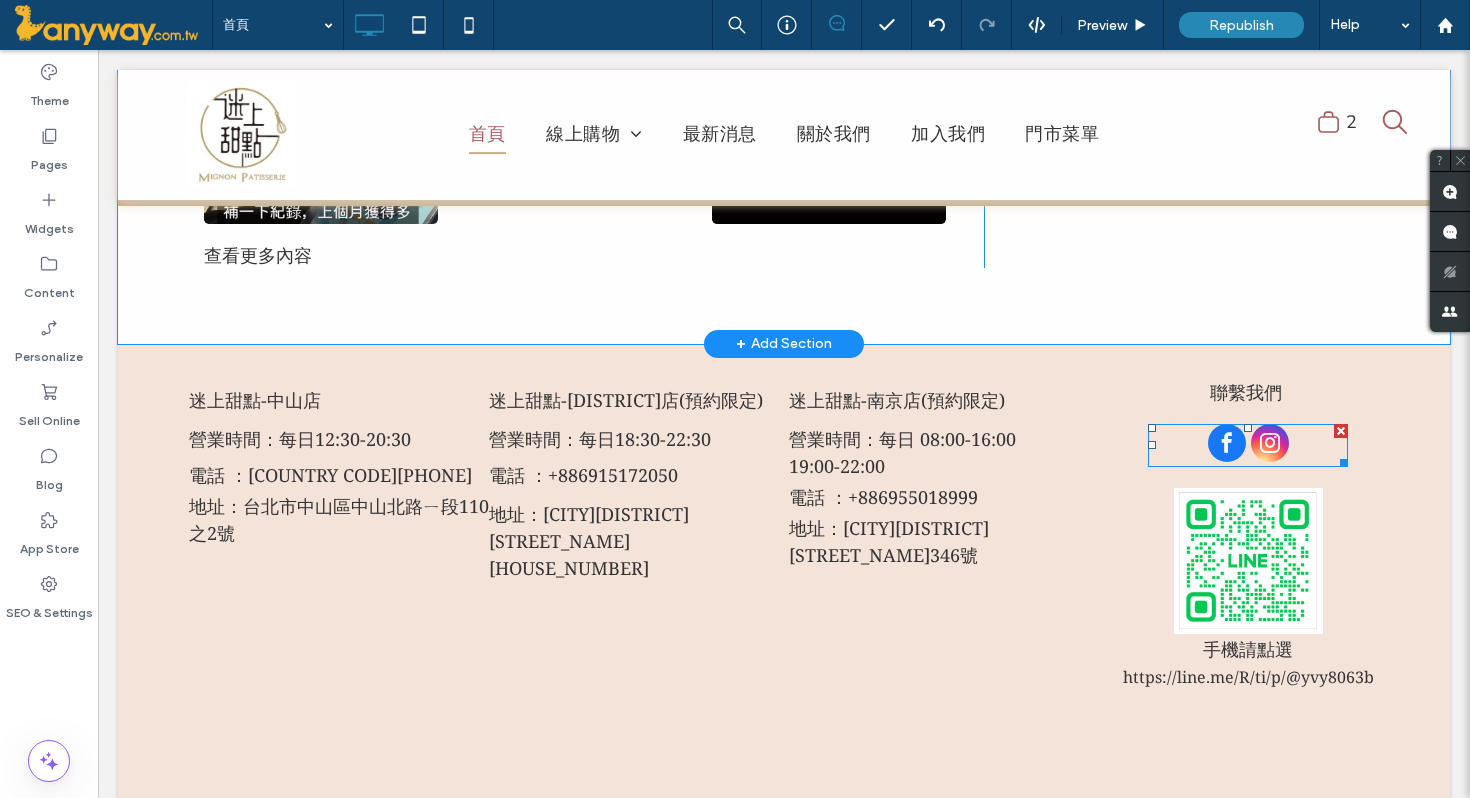 scroll, scrollTop: 4186, scrollLeft: 0, axis: vertical 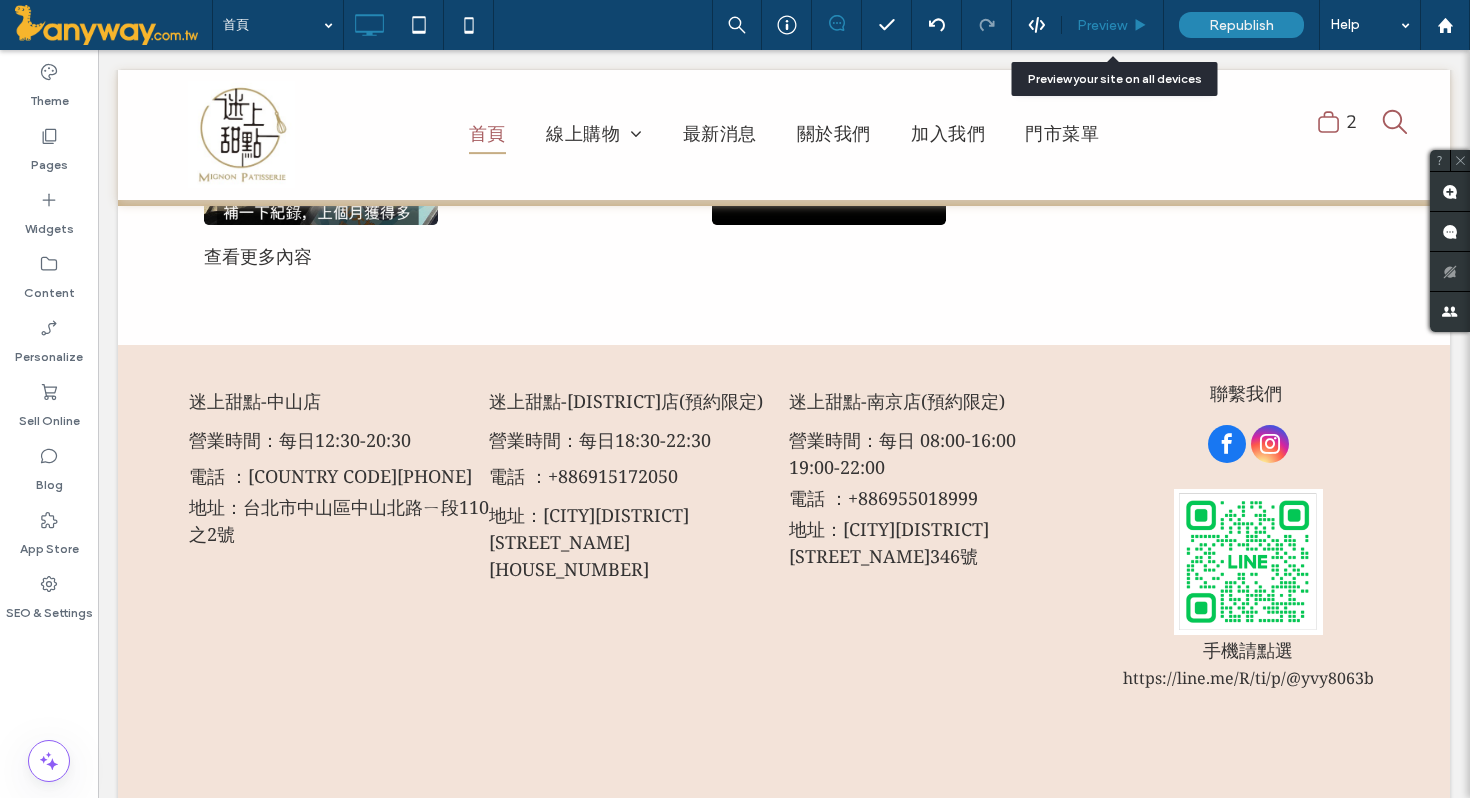click on "Preview" at bounding box center [1102, 25] 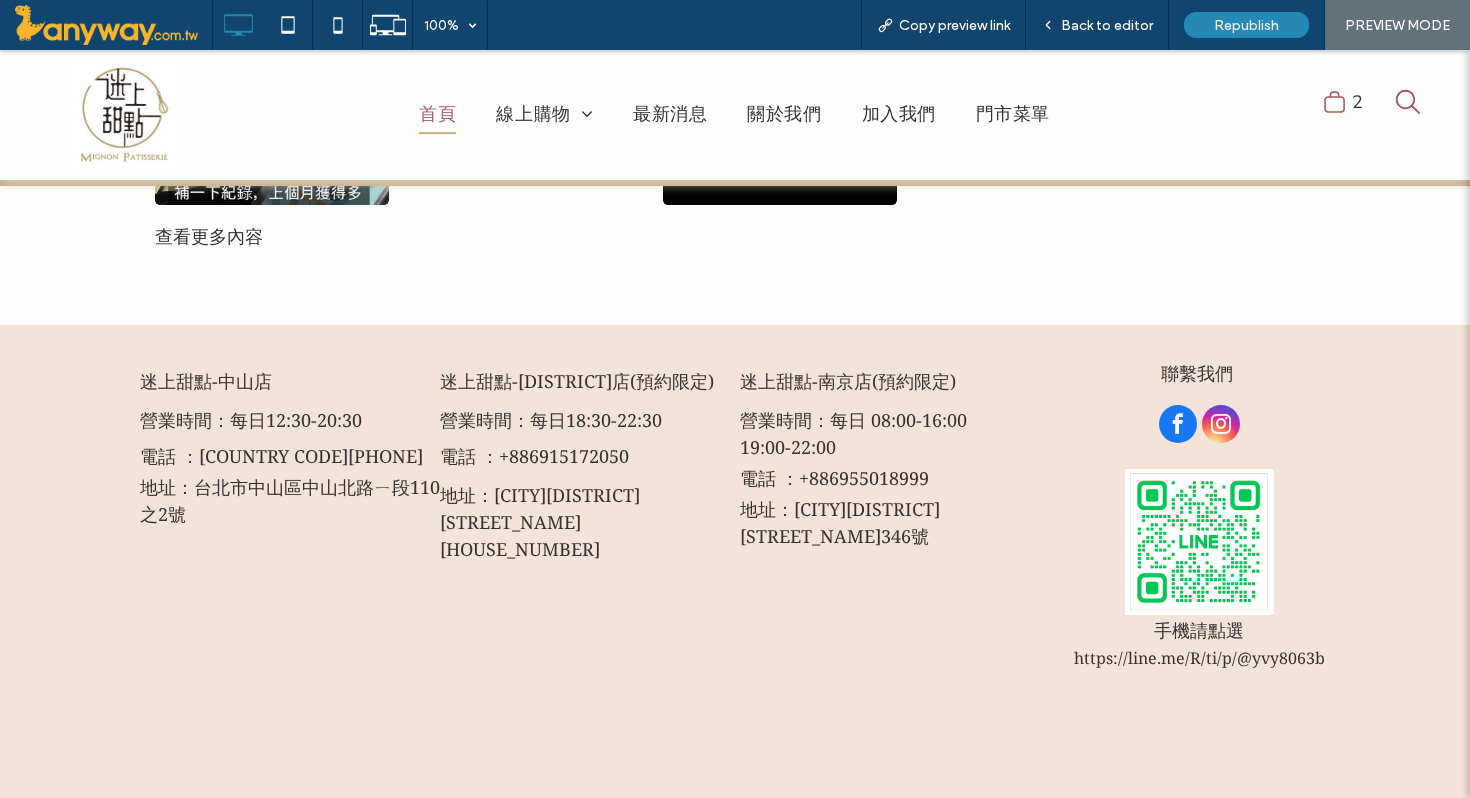 click at bounding box center [1178, 424] 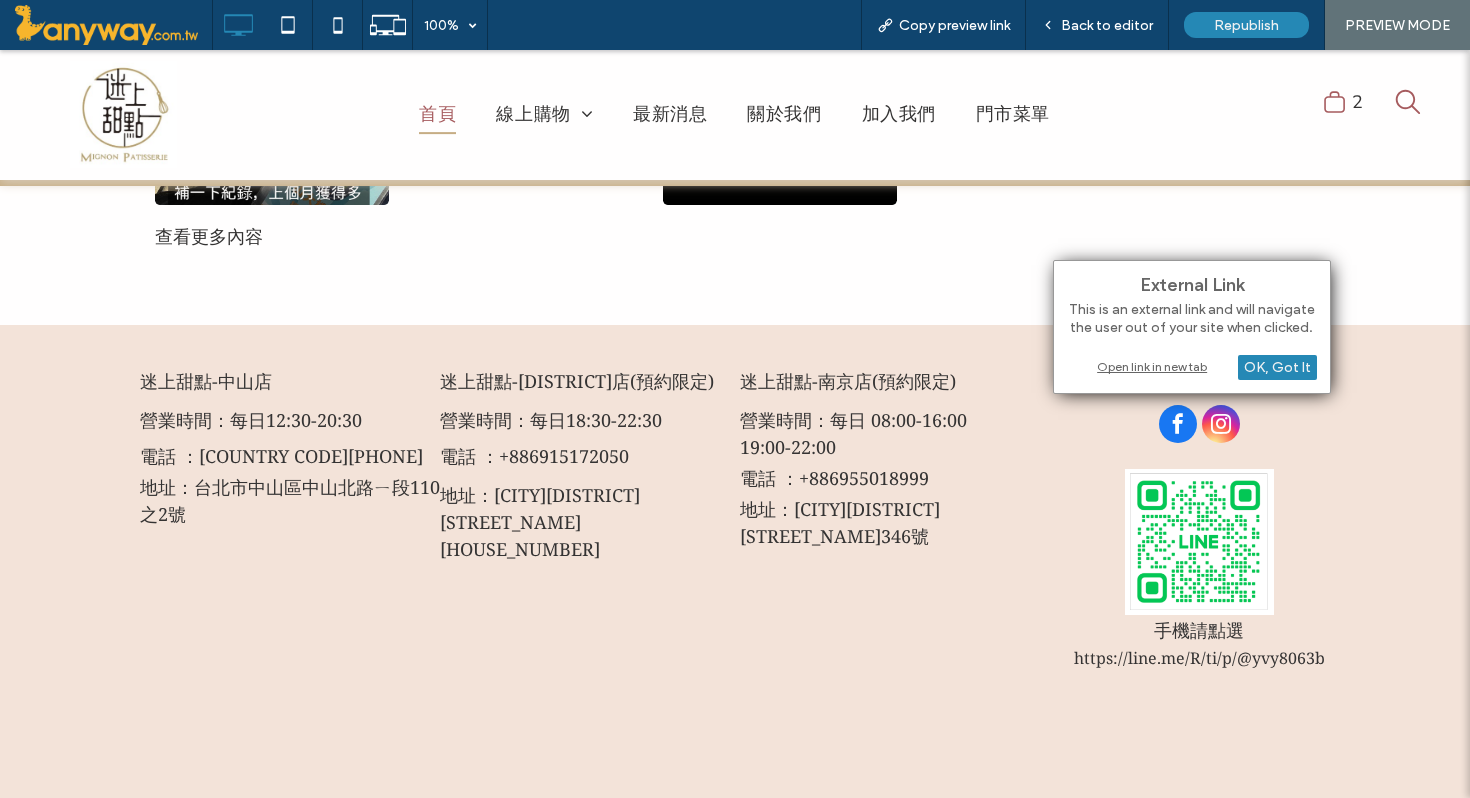 click on "Open link in new tab" at bounding box center [1192, 366] 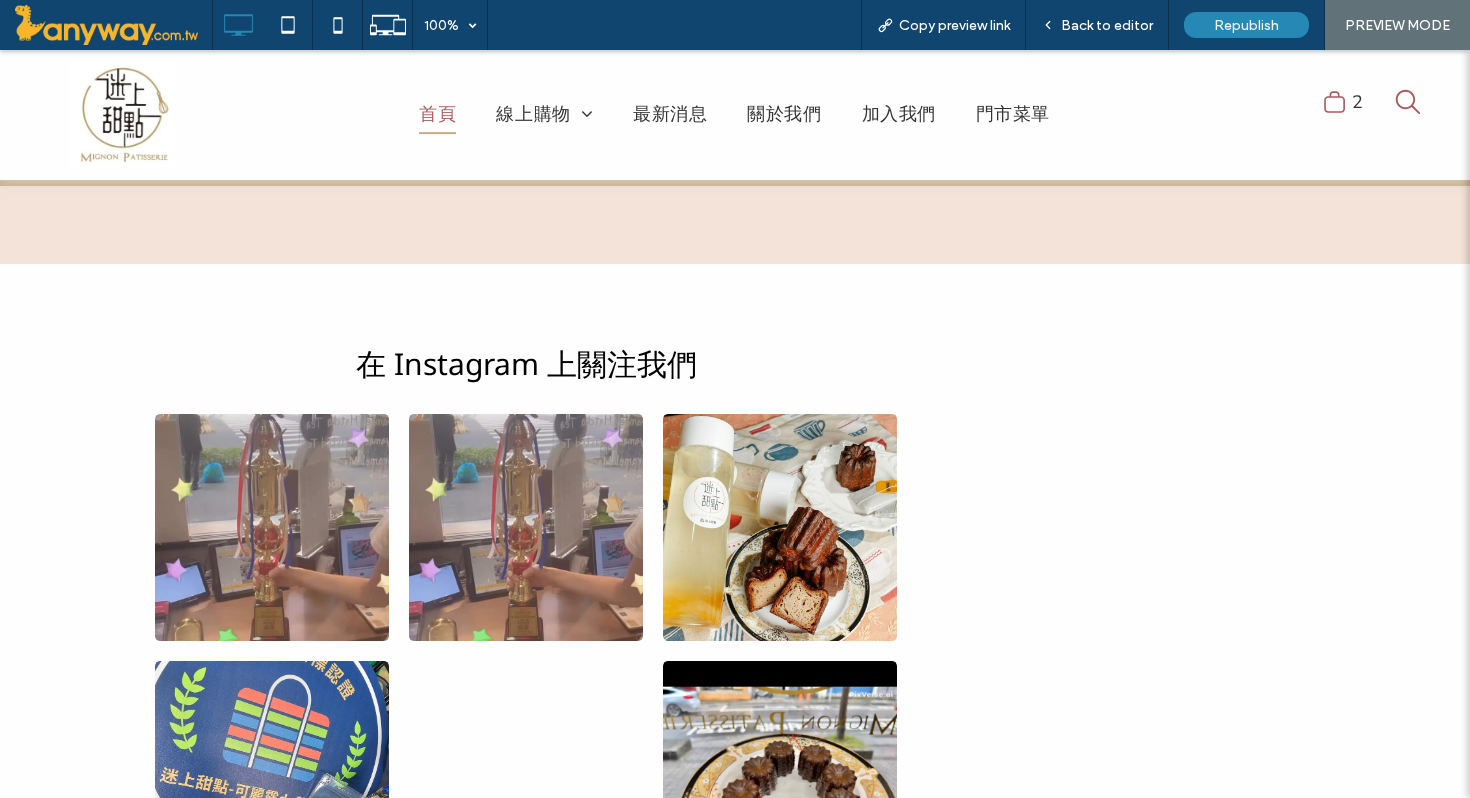 scroll, scrollTop: 3436, scrollLeft: 0, axis: vertical 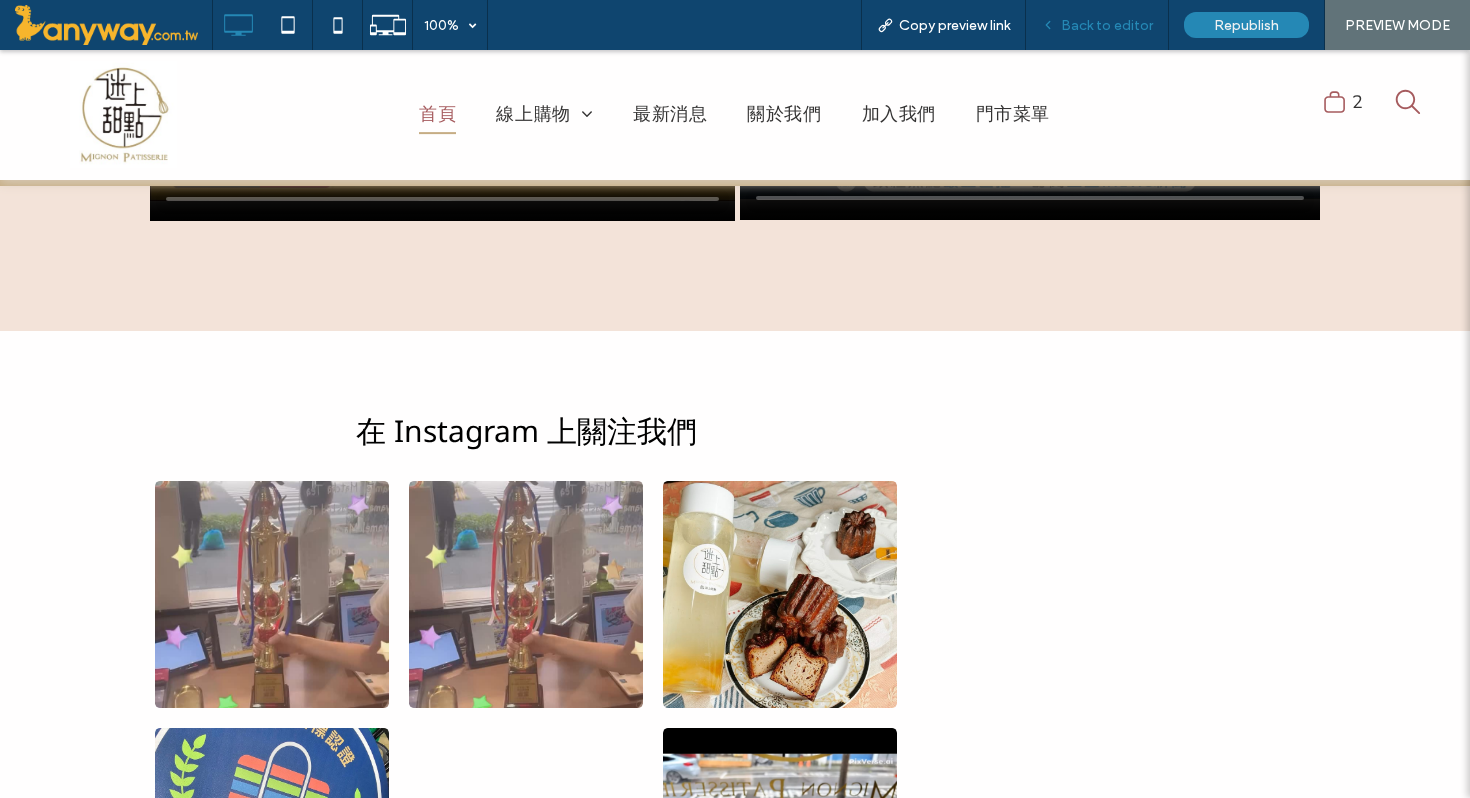 click on "Back to editor" at bounding box center (1107, 25) 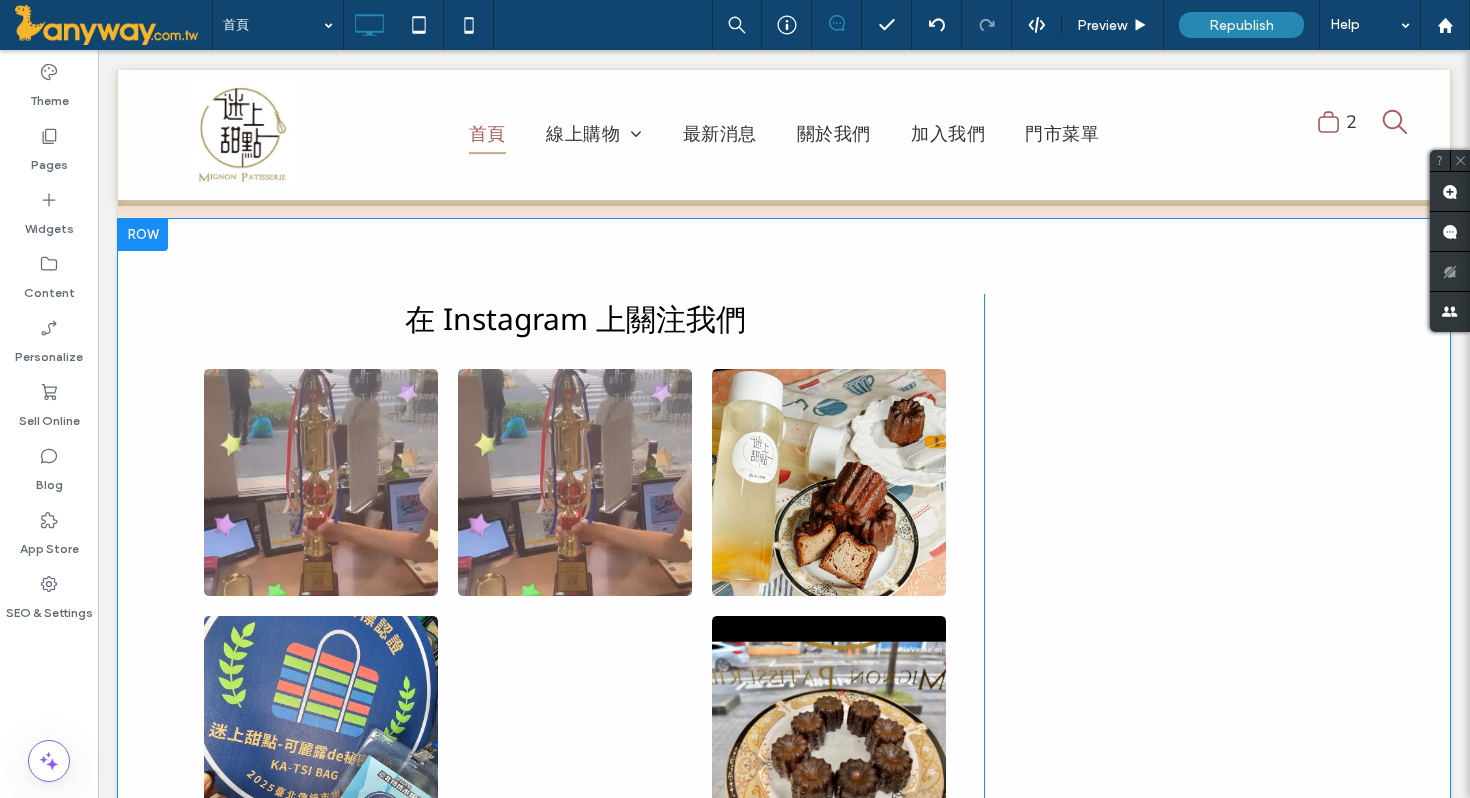 scroll, scrollTop: 3670, scrollLeft: 0, axis: vertical 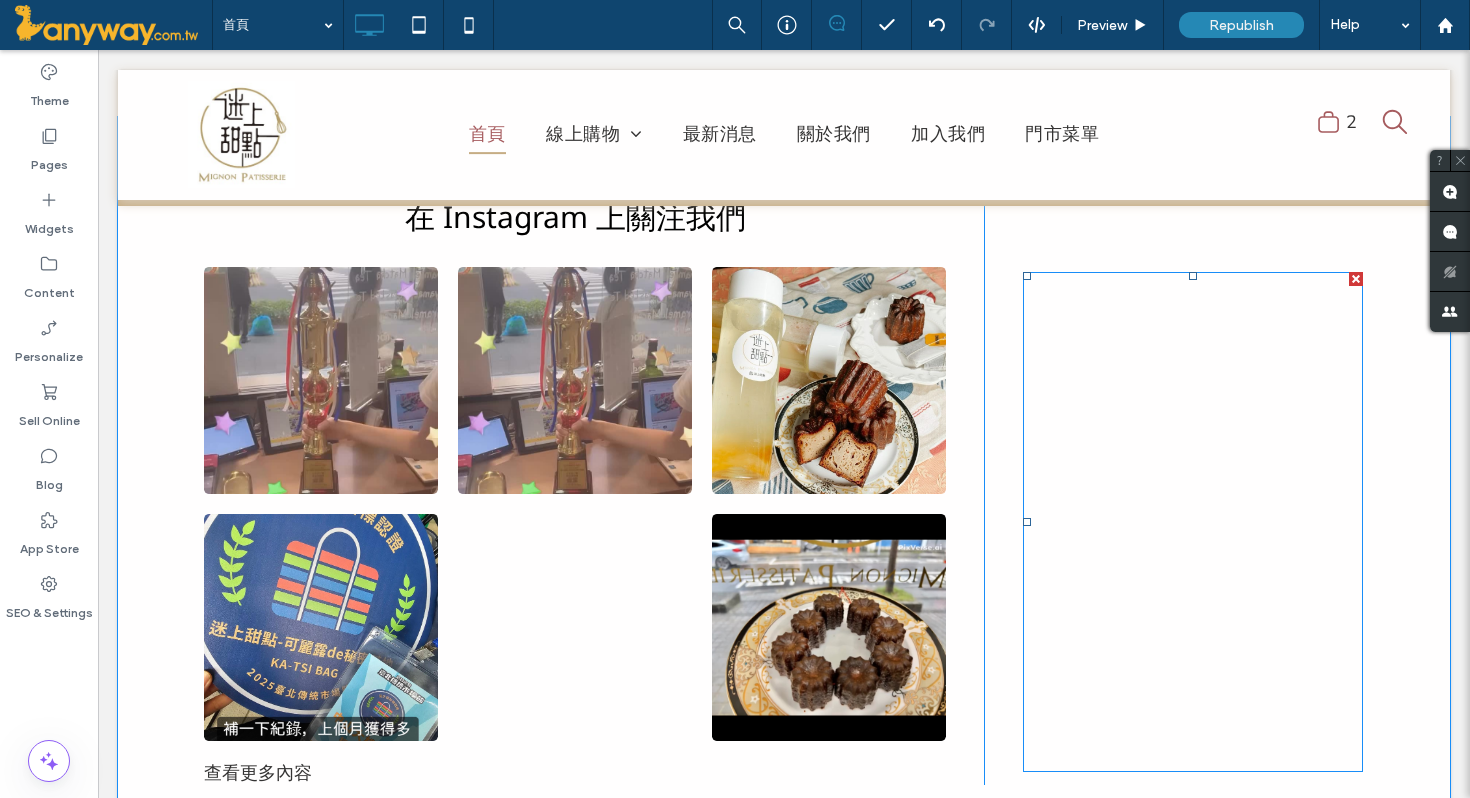 click at bounding box center [1193, 522] 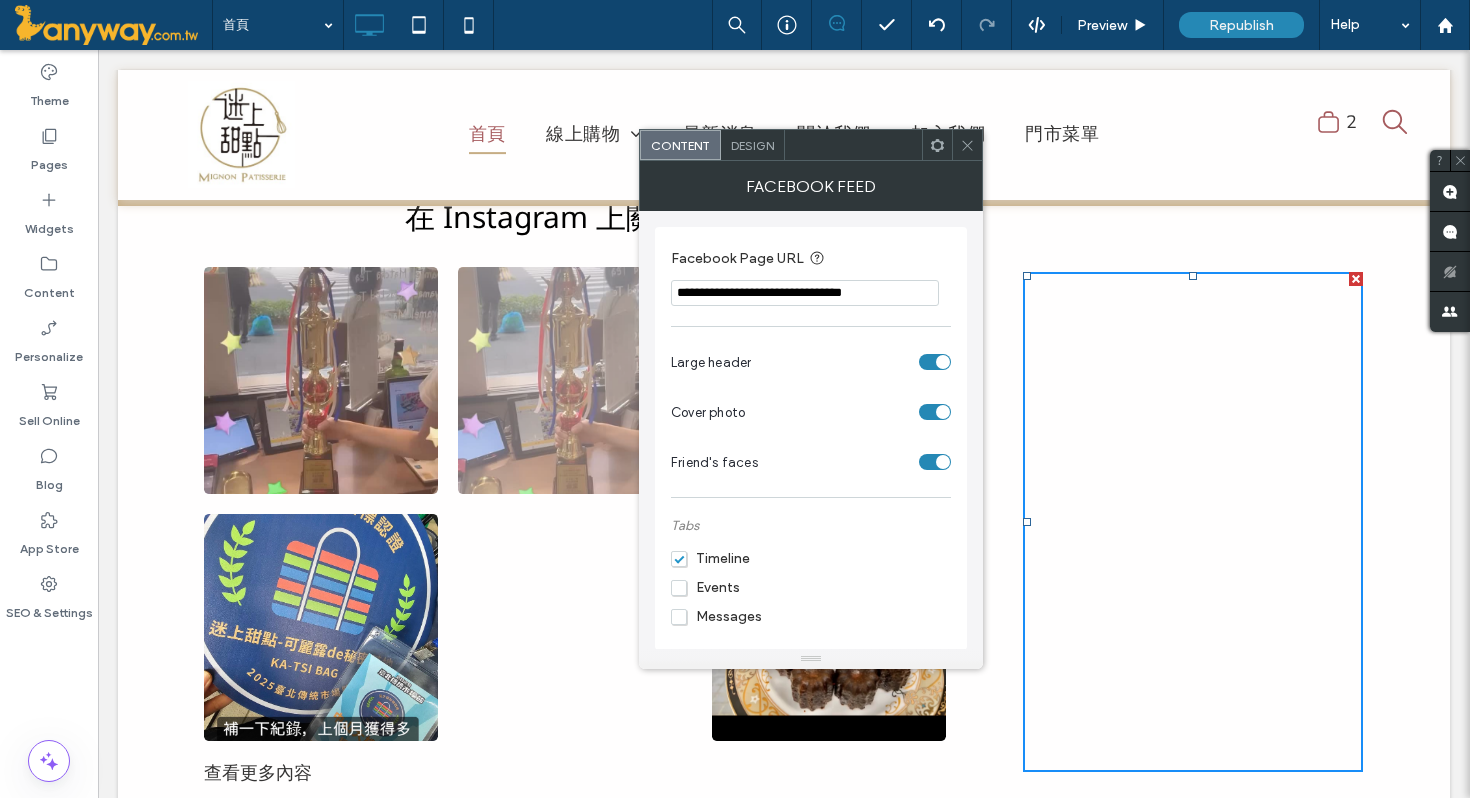 drag, startPoint x: 1007, startPoint y: 344, endPoint x: 616, endPoint y: 288, distance: 394.98987 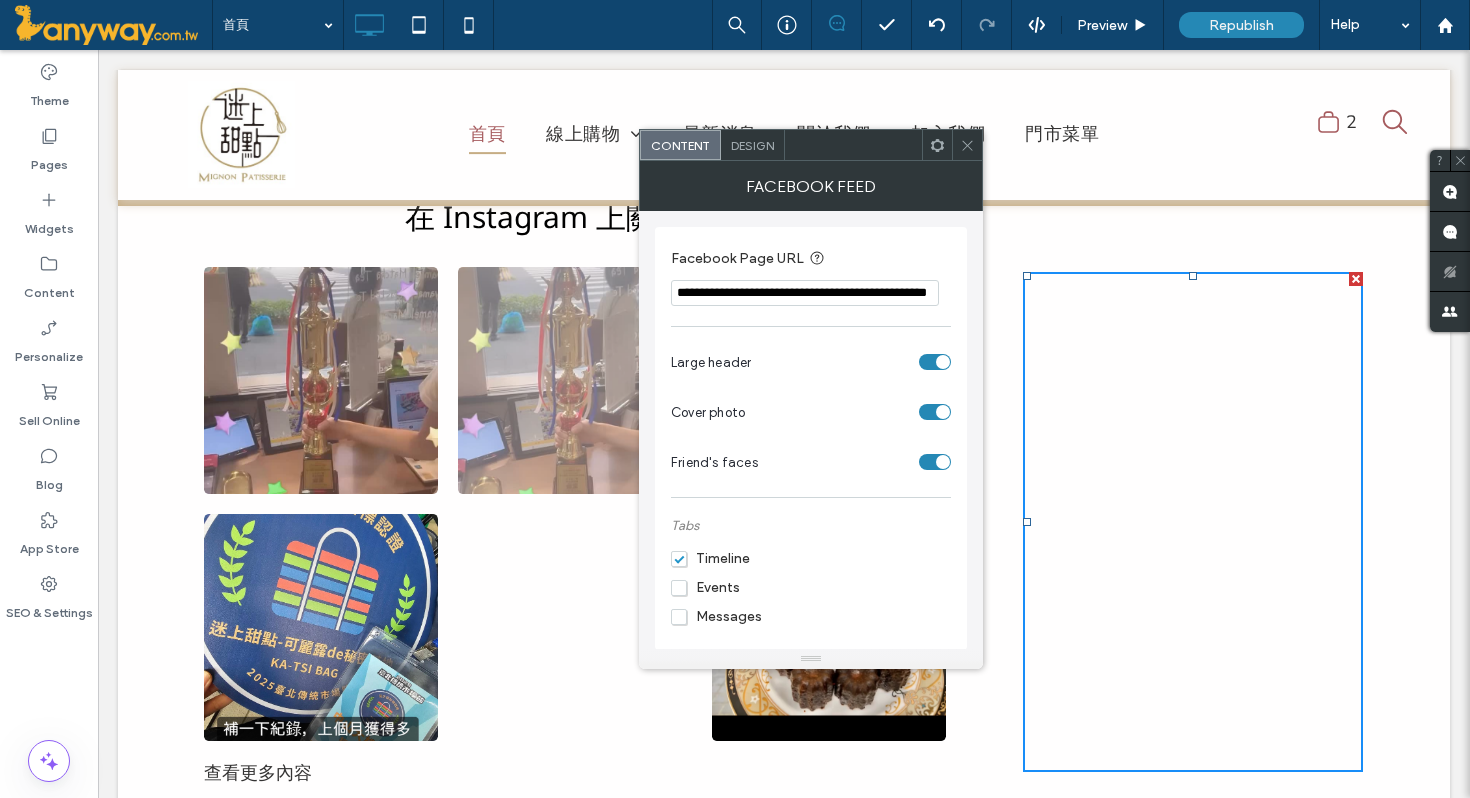 scroll, scrollTop: 0, scrollLeft: 92, axis: horizontal 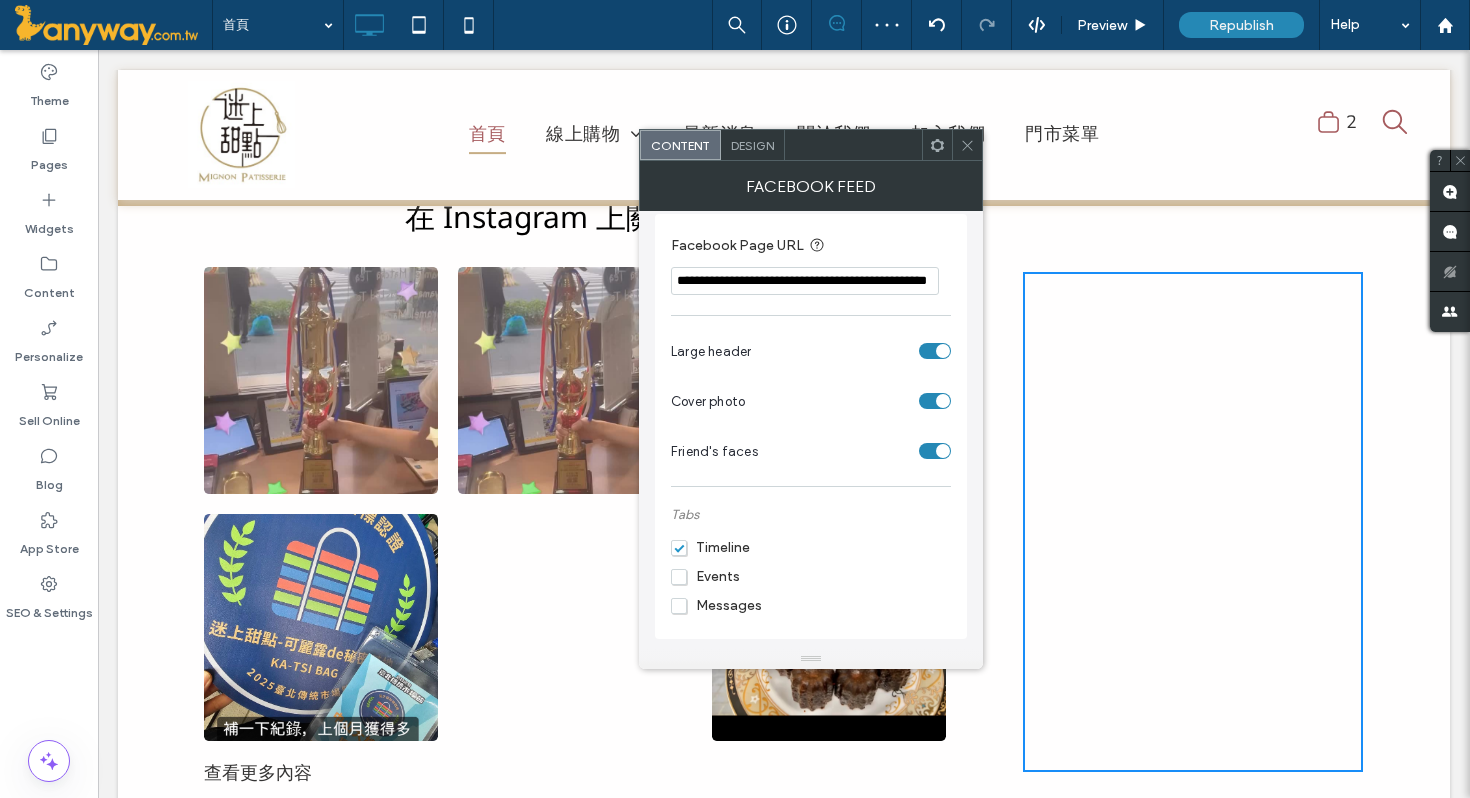type on "**********" 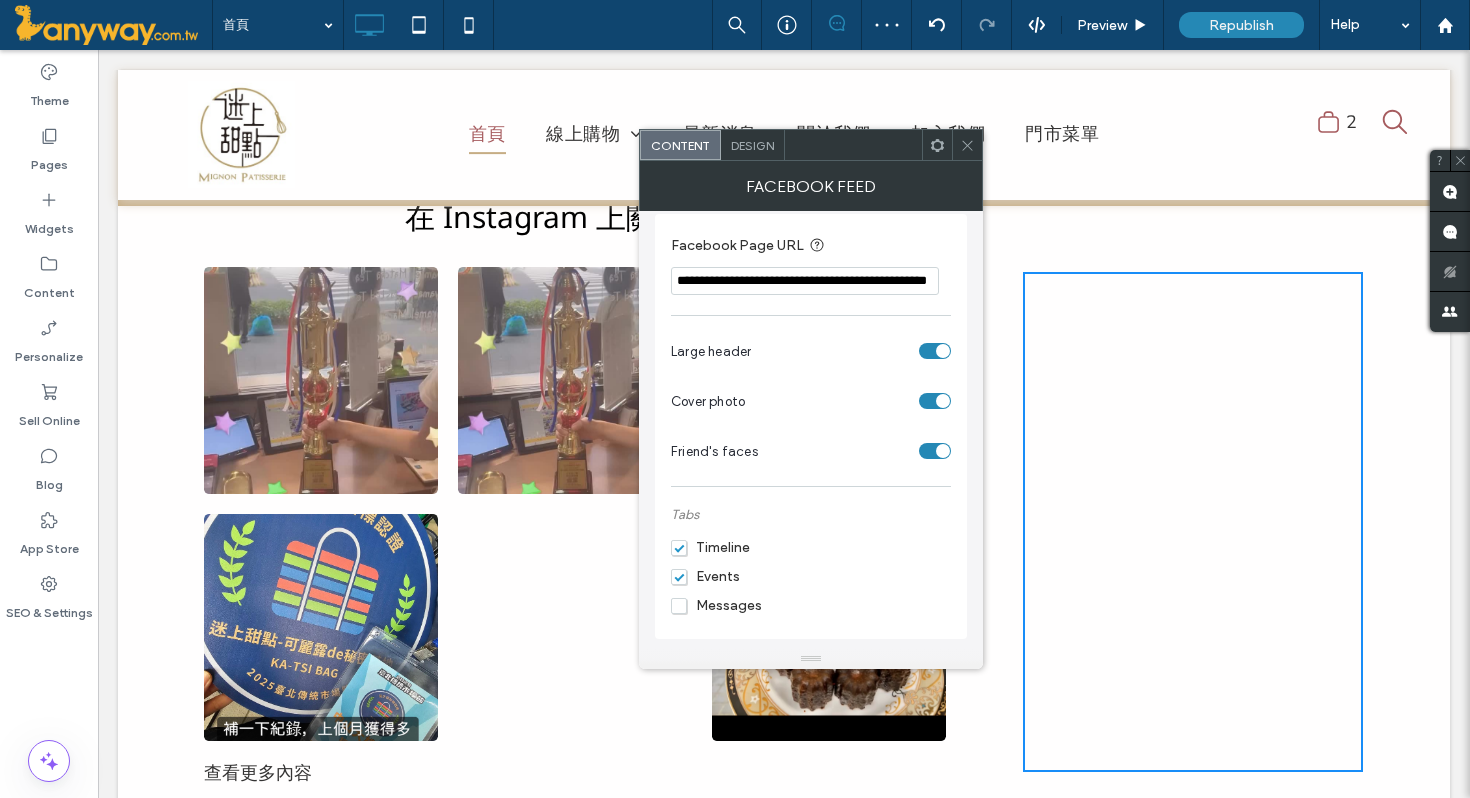 scroll, scrollTop: 0, scrollLeft: 0, axis: both 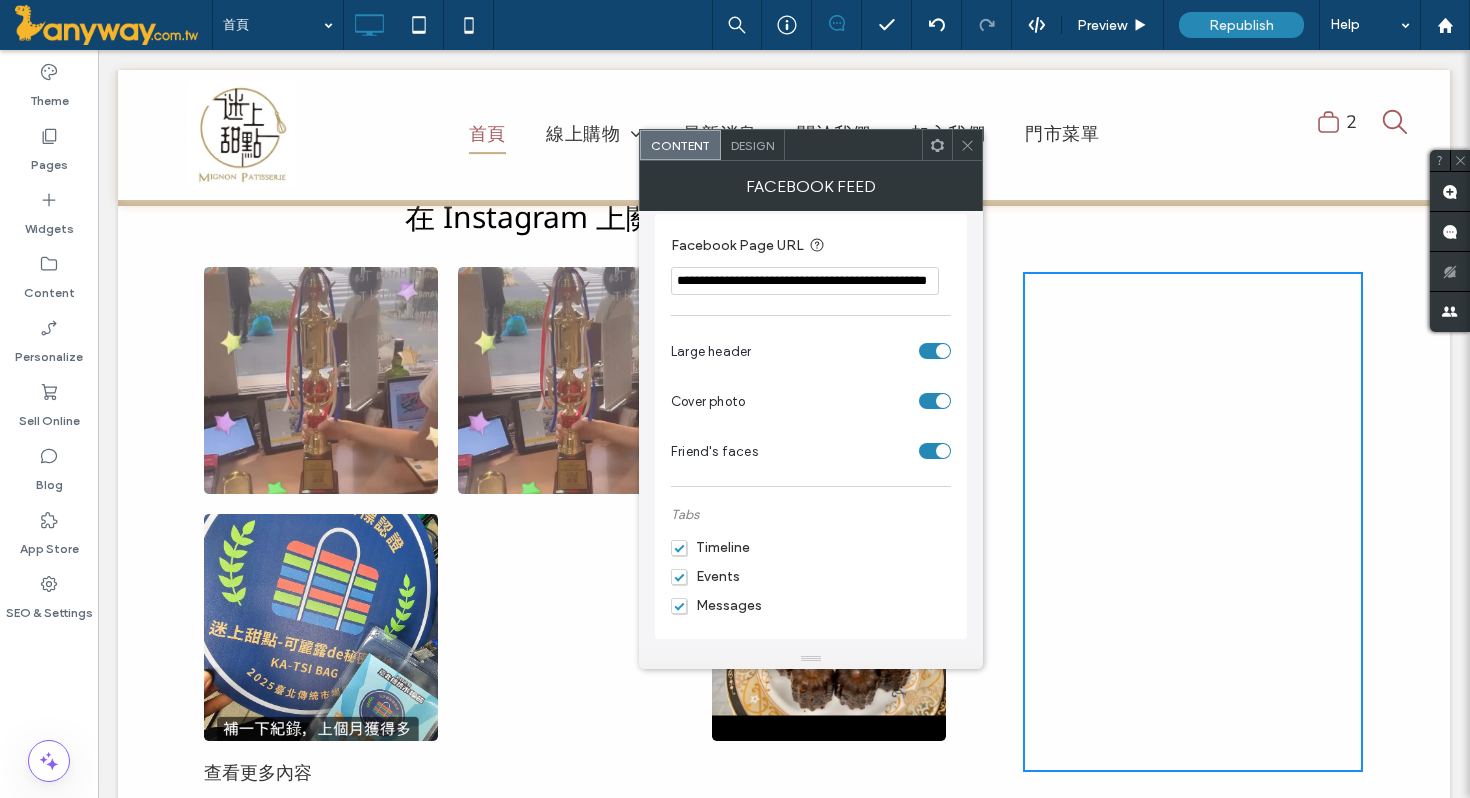 click 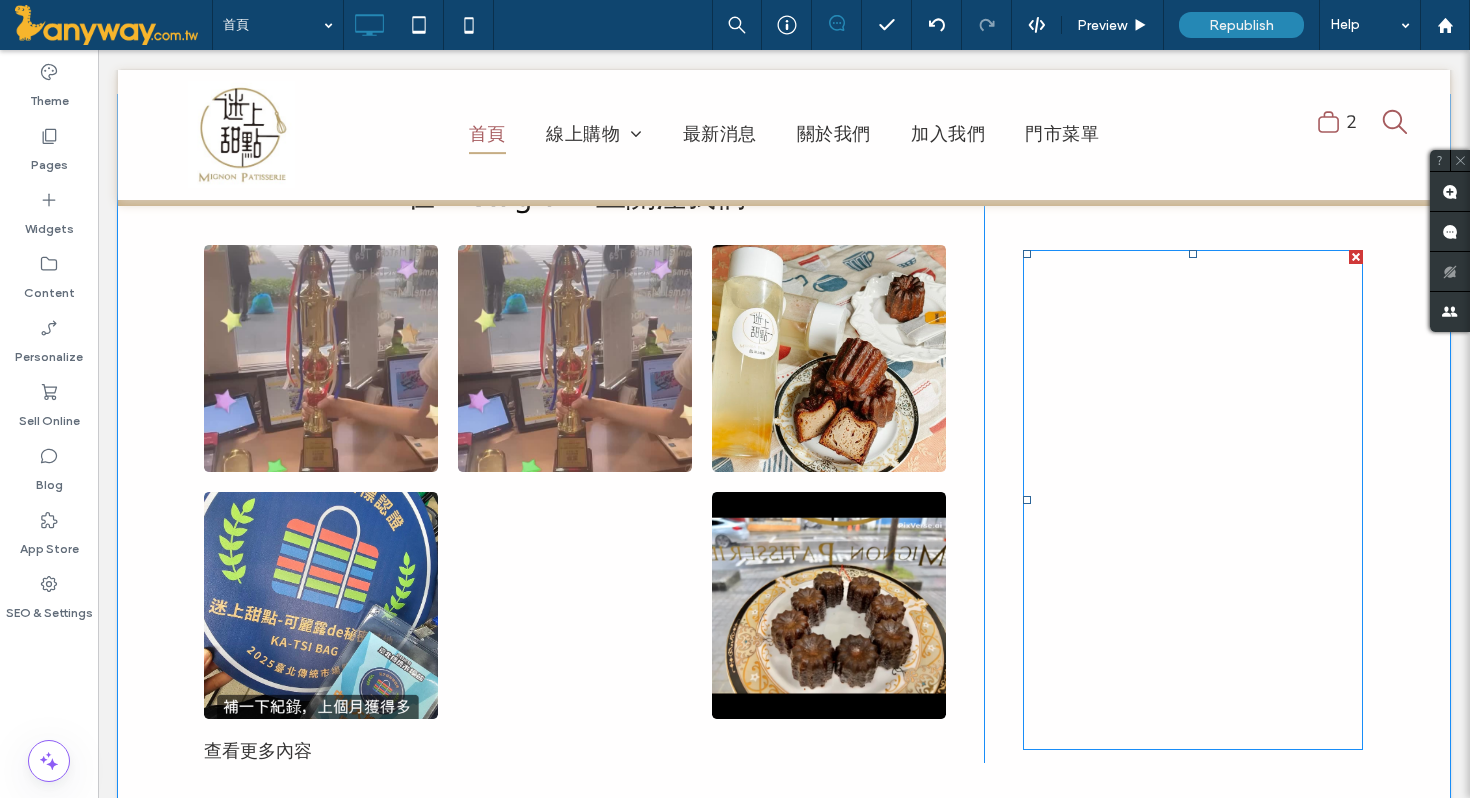 scroll, scrollTop: 3613, scrollLeft: 0, axis: vertical 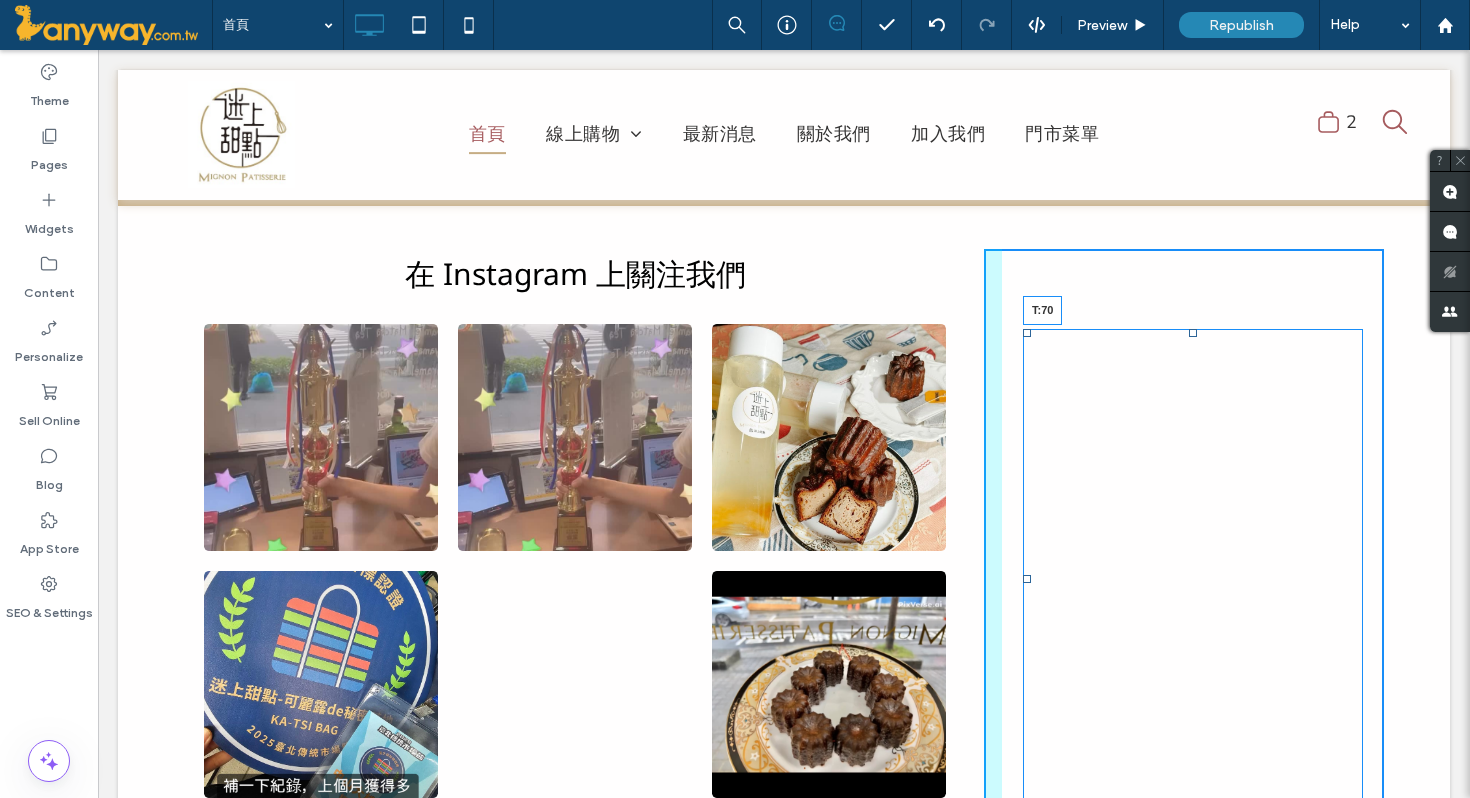 click at bounding box center (1193, 333) 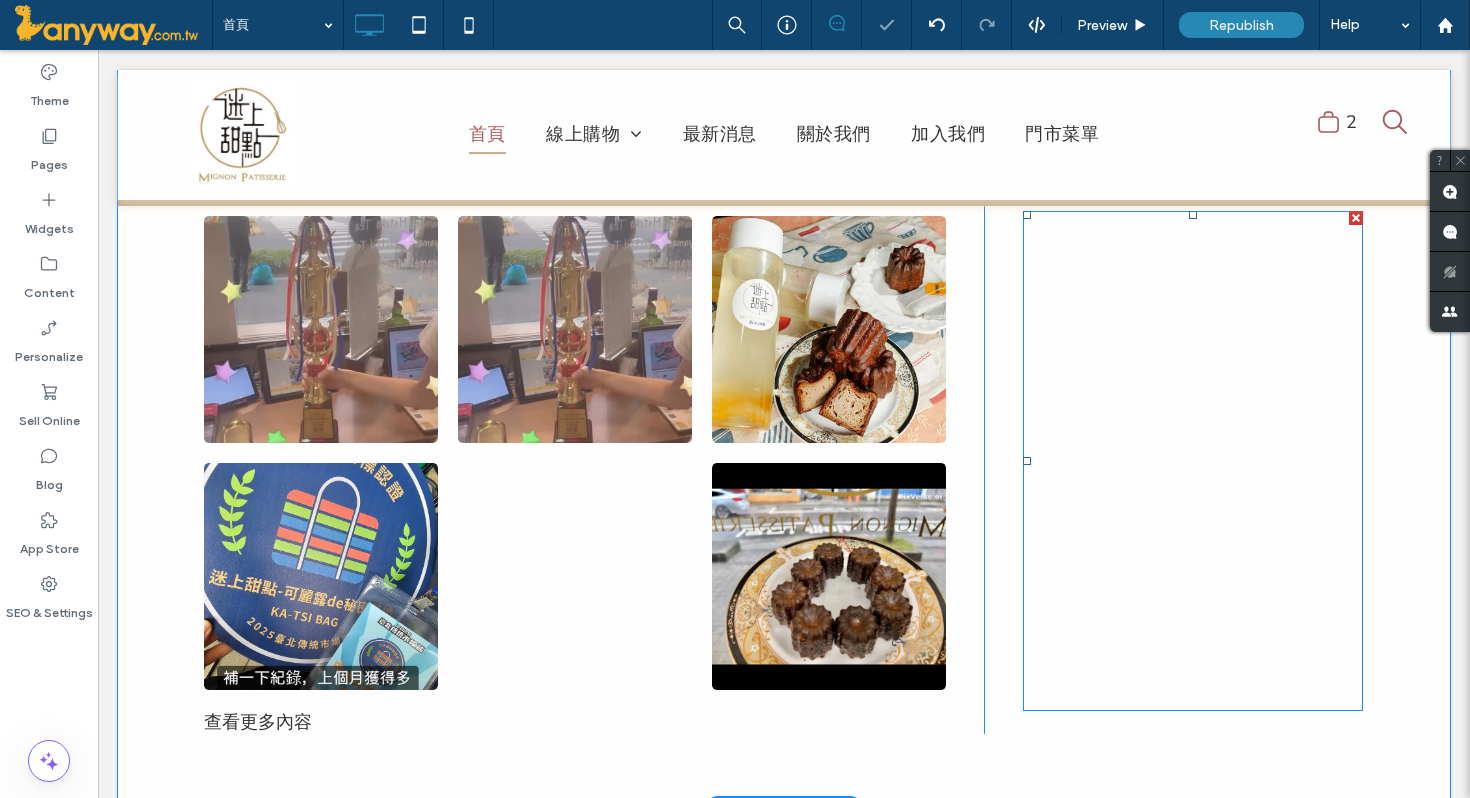 scroll, scrollTop: 3826, scrollLeft: 0, axis: vertical 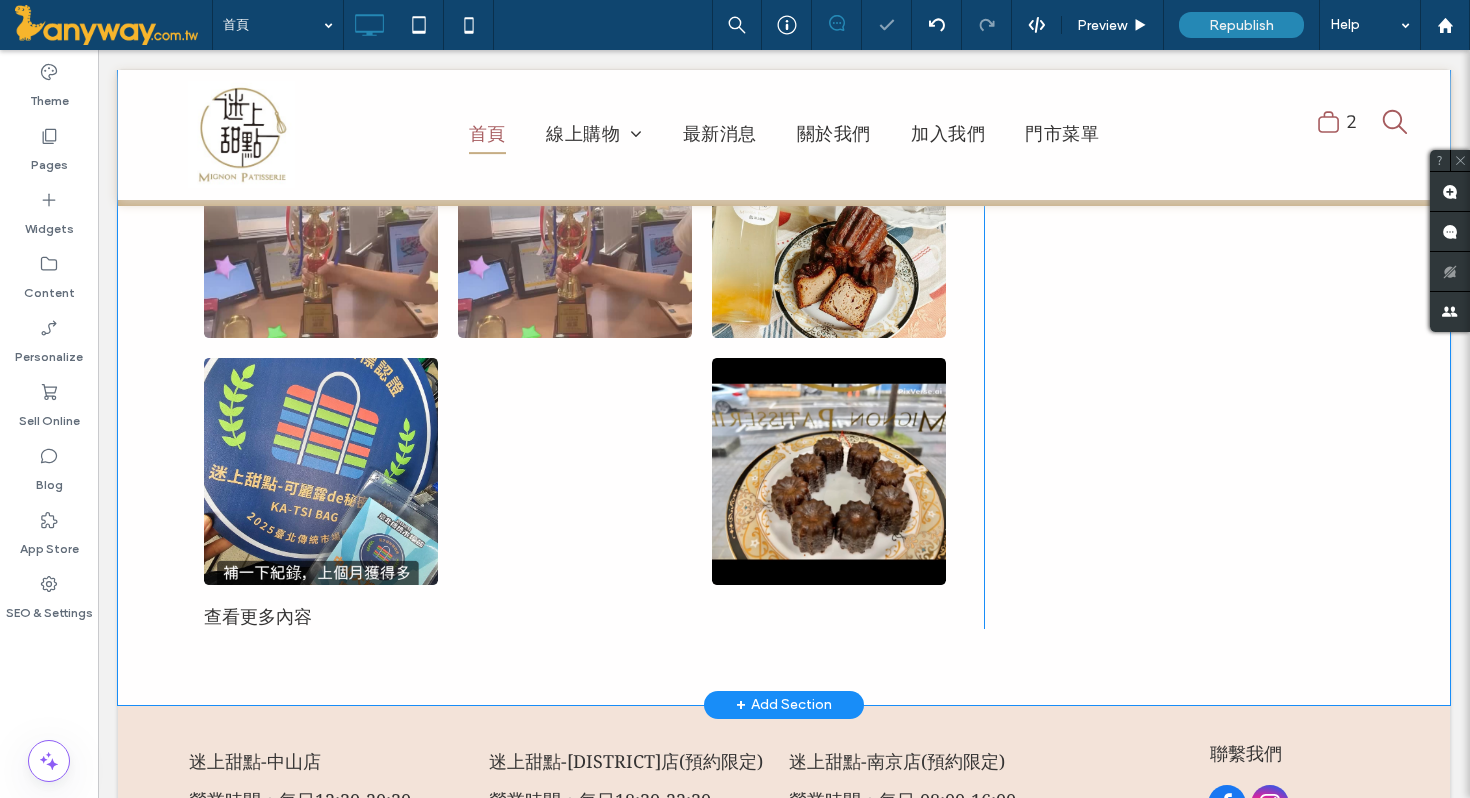 click on "Click To Paste     Click To Paste" at bounding box center (1184, 332) 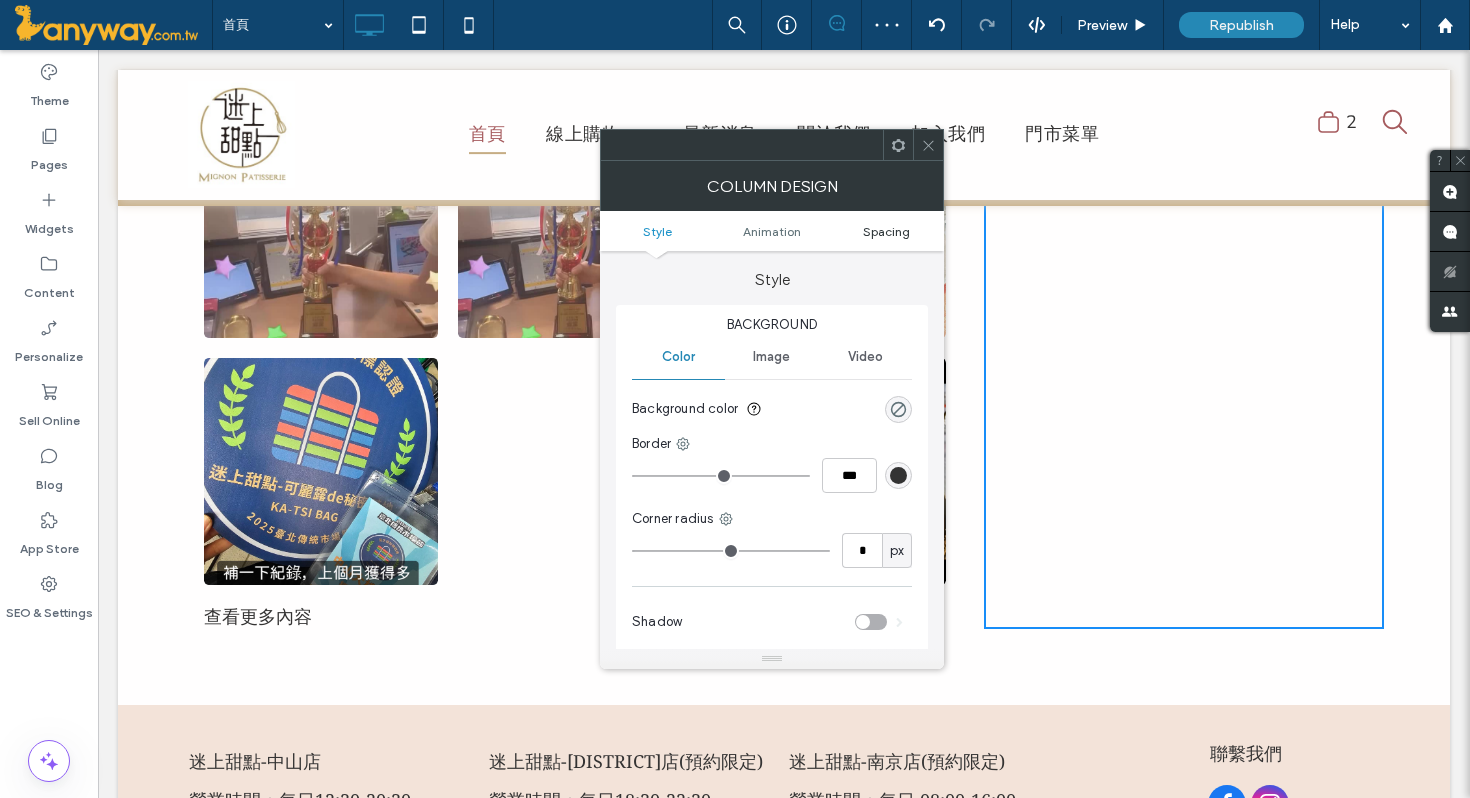 click on "Spacing" at bounding box center [886, 231] 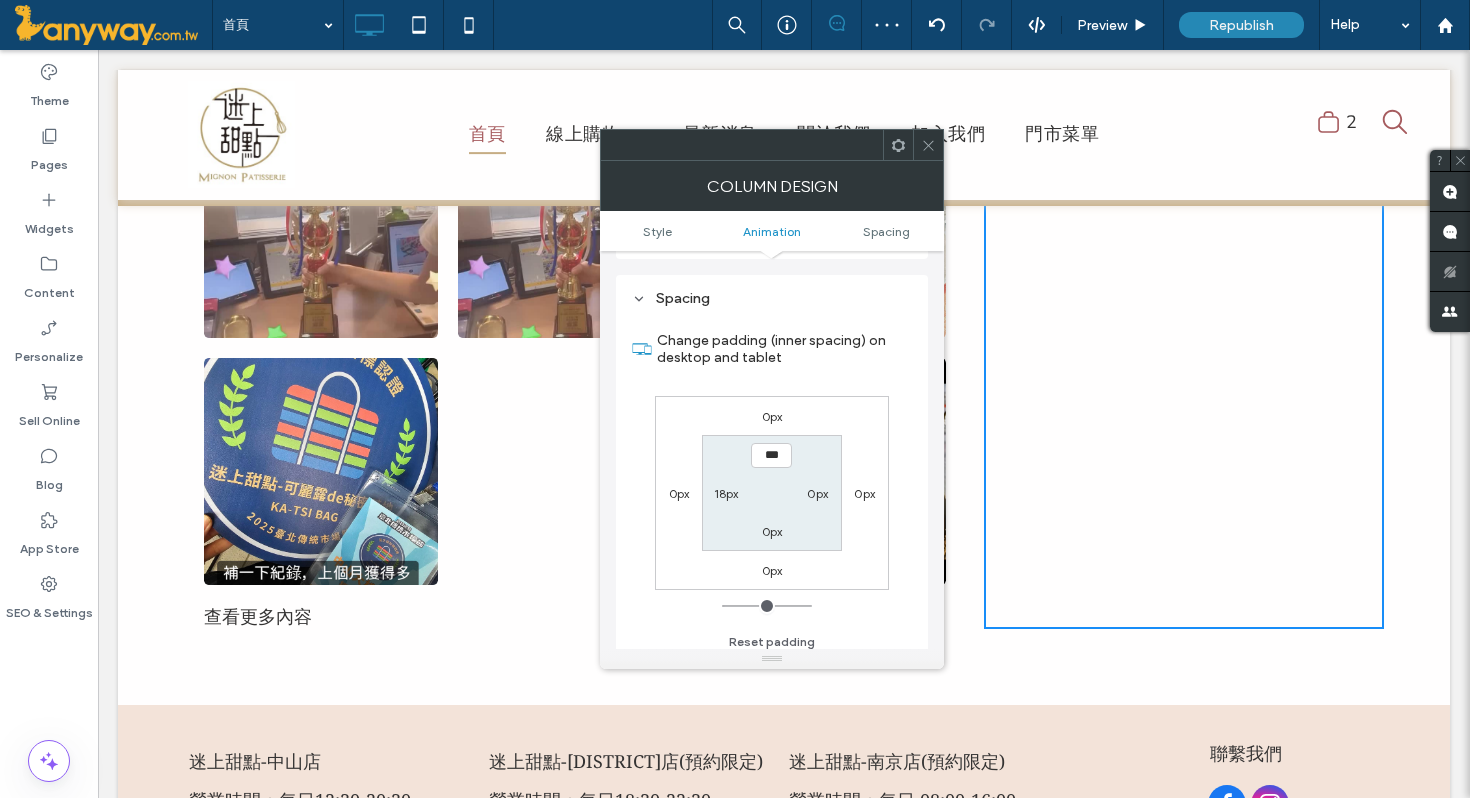 scroll, scrollTop: 470, scrollLeft: 0, axis: vertical 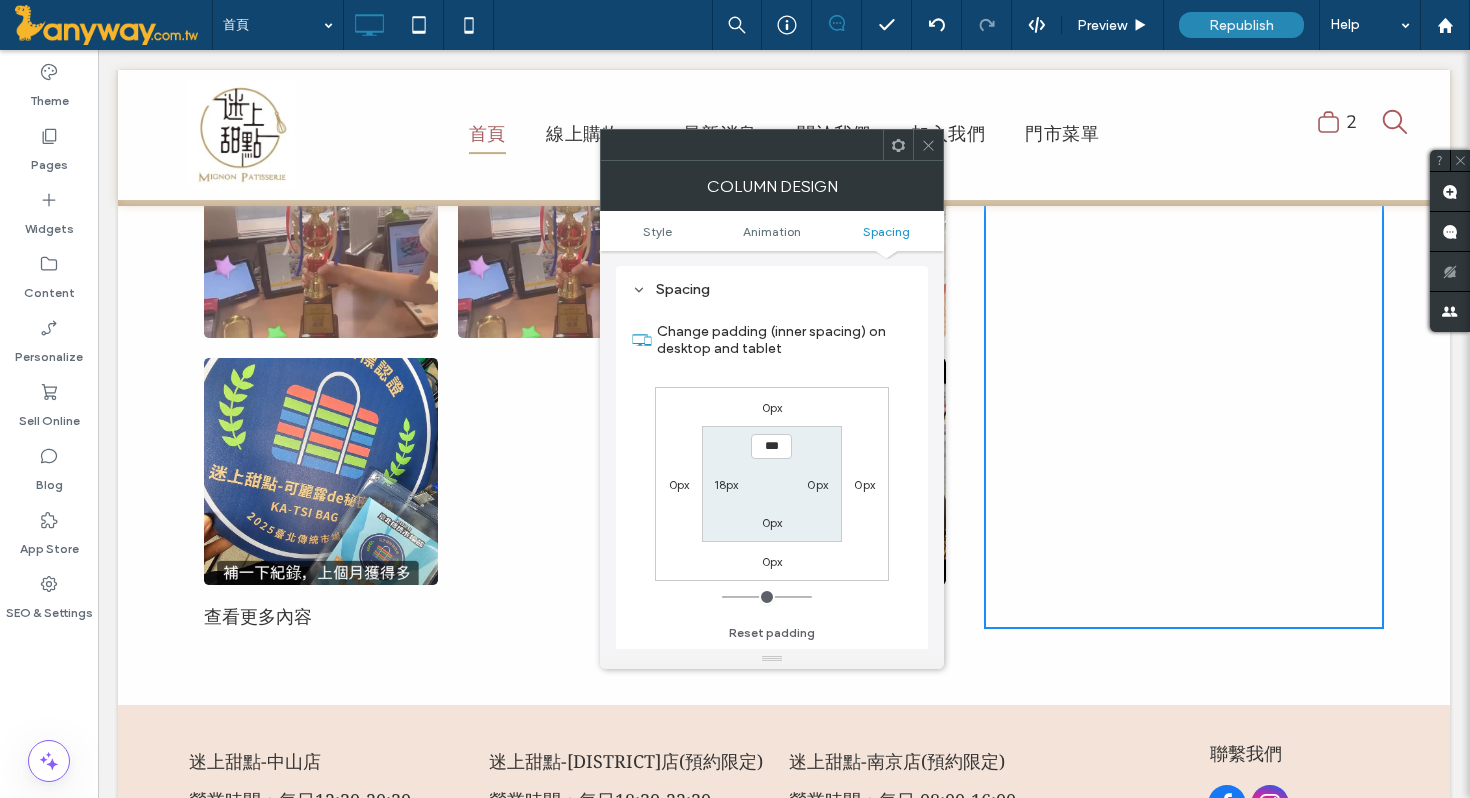 click on "18px" at bounding box center (726, 484) 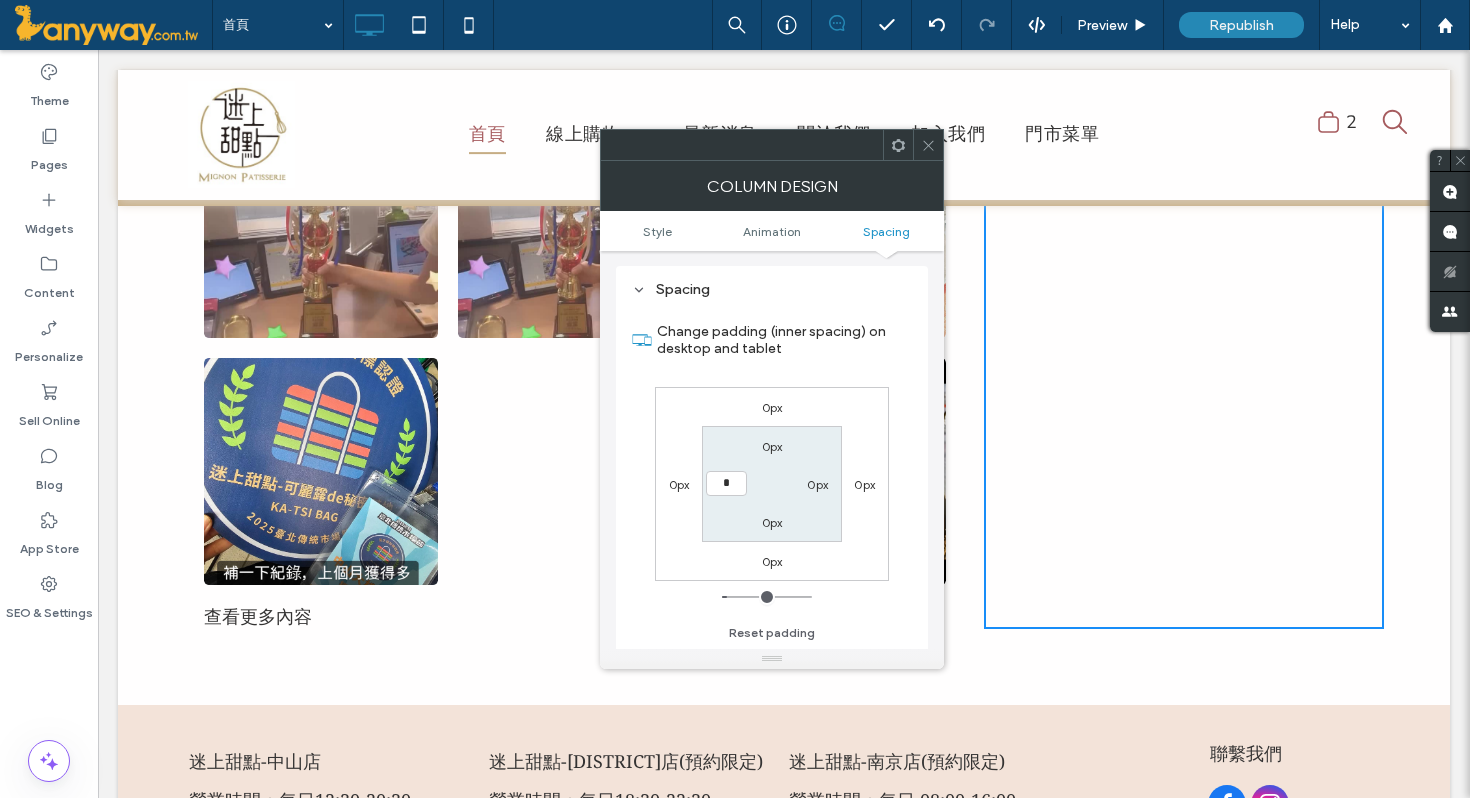 type on "*" 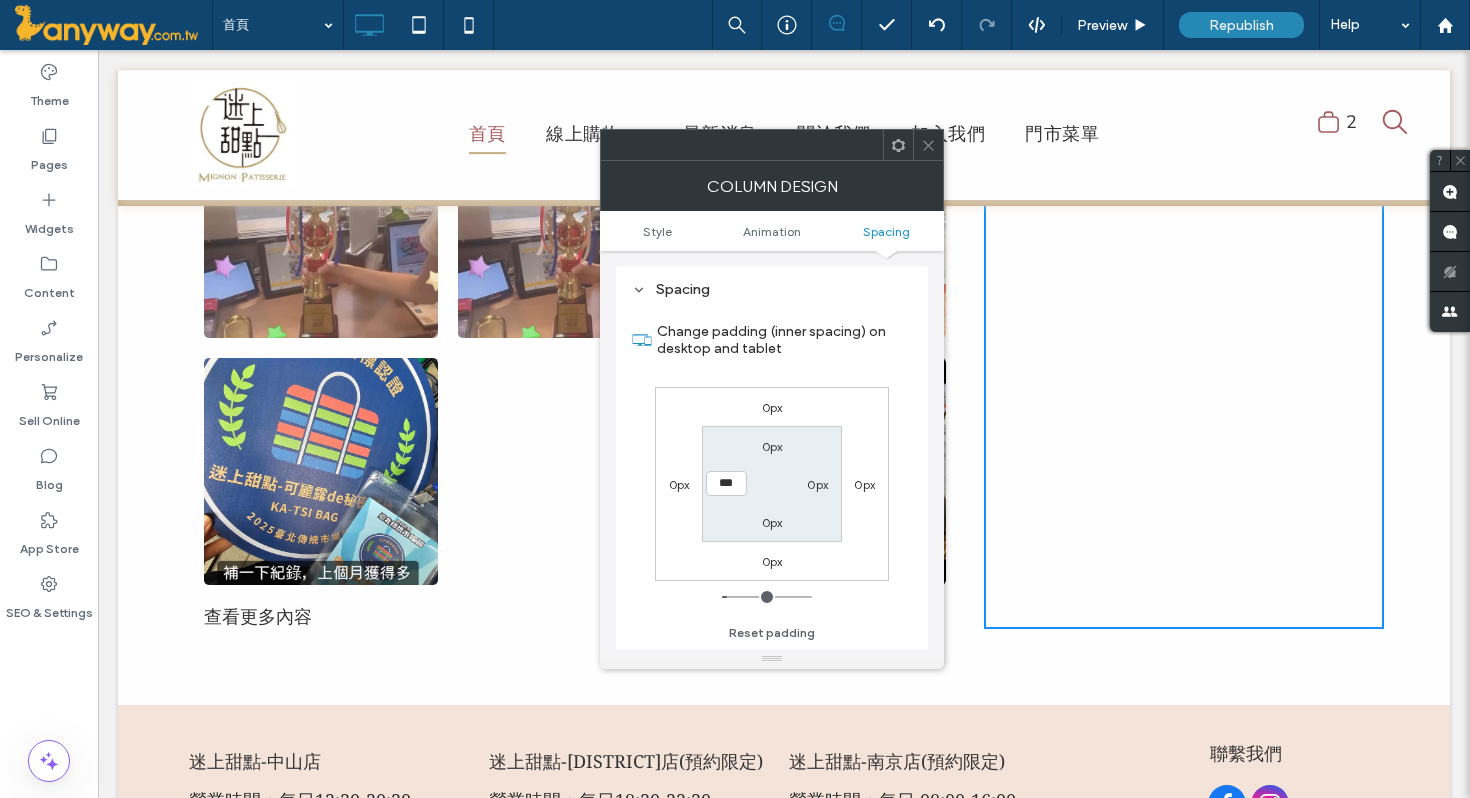 click on "0px 0px 0px 0px 0px 0px 0px ***" at bounding box center (772, 484) 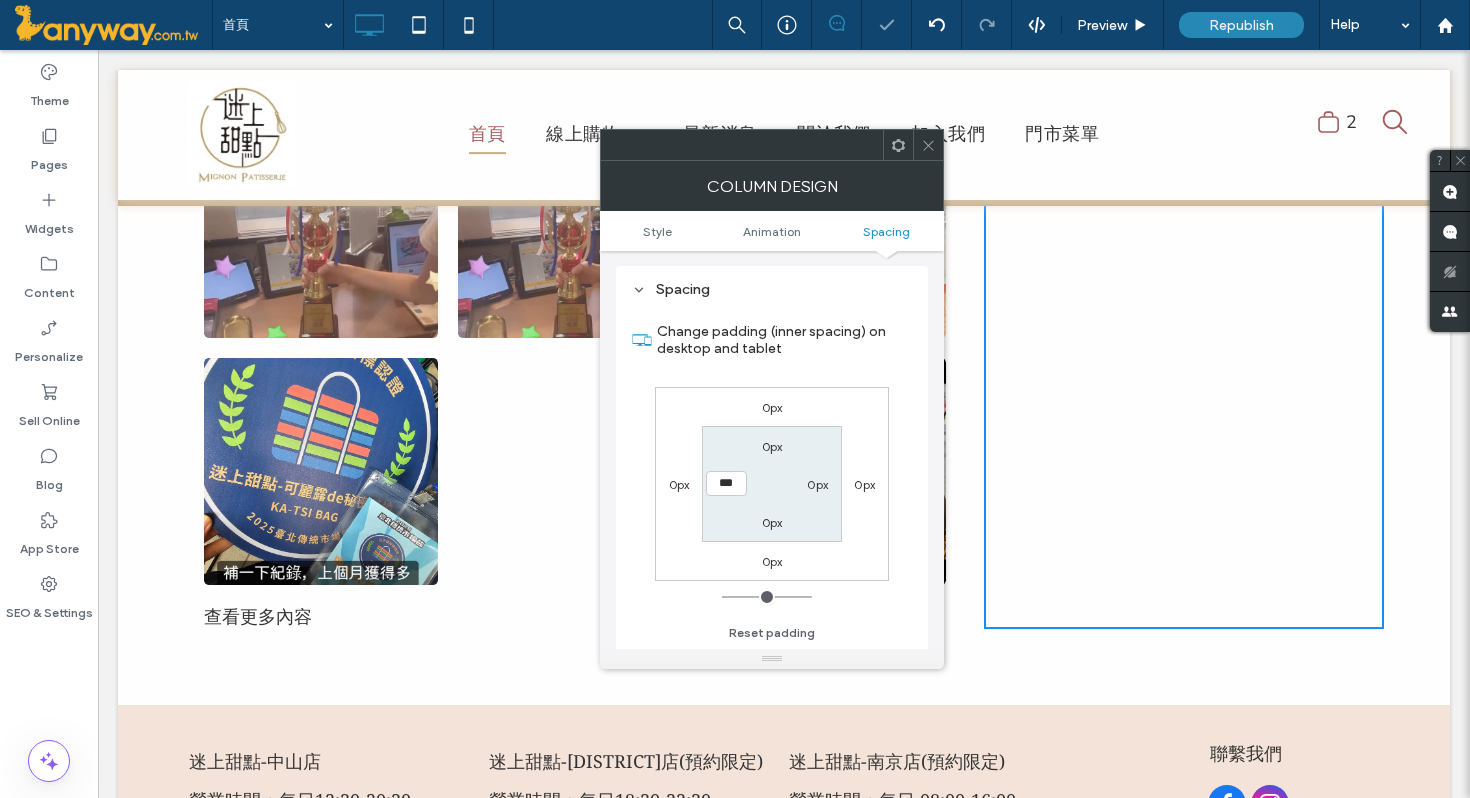 click at bounding box center (928, 145) 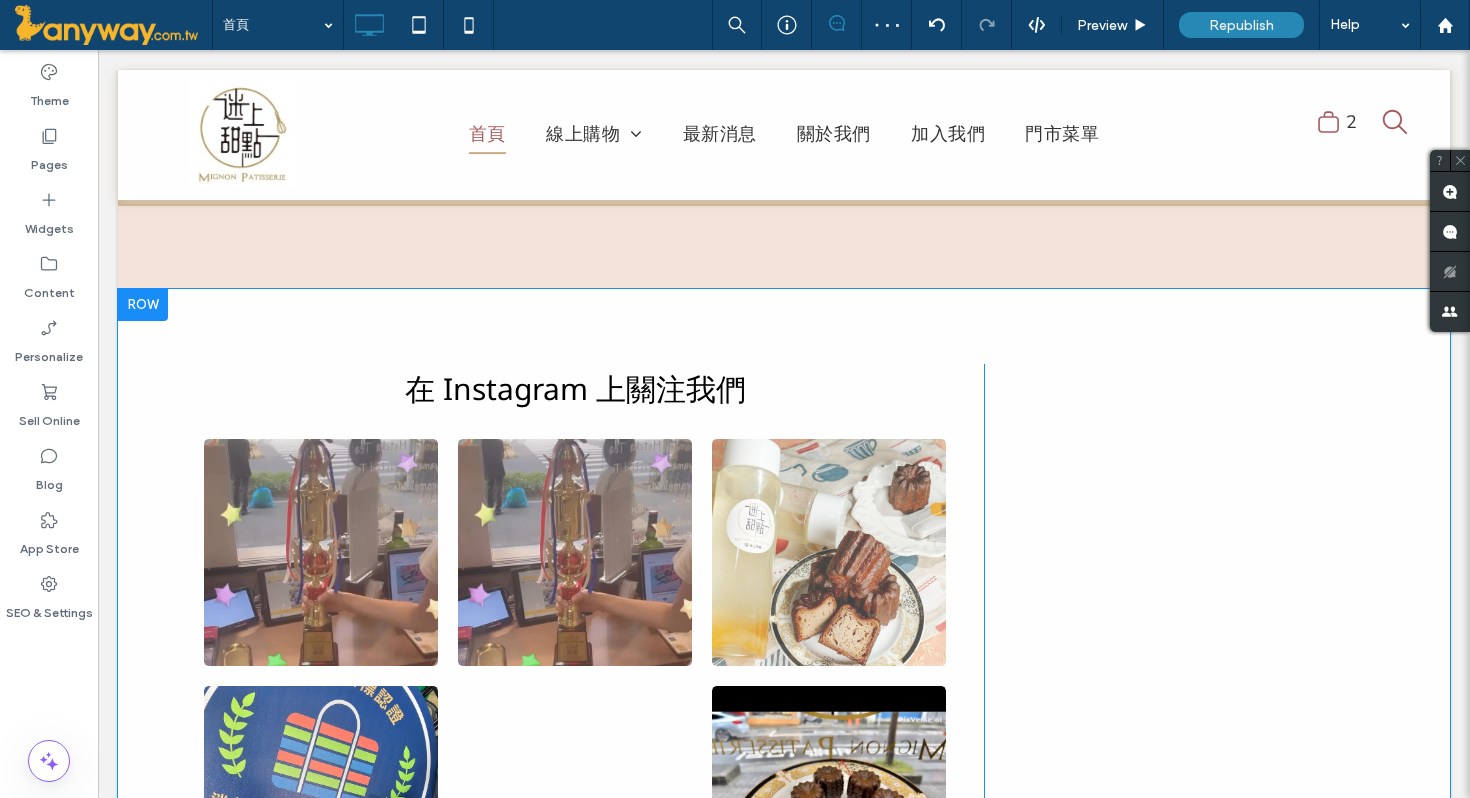 scroll, scrollTop: 3513, scrollLeft: 0, axis: vertical 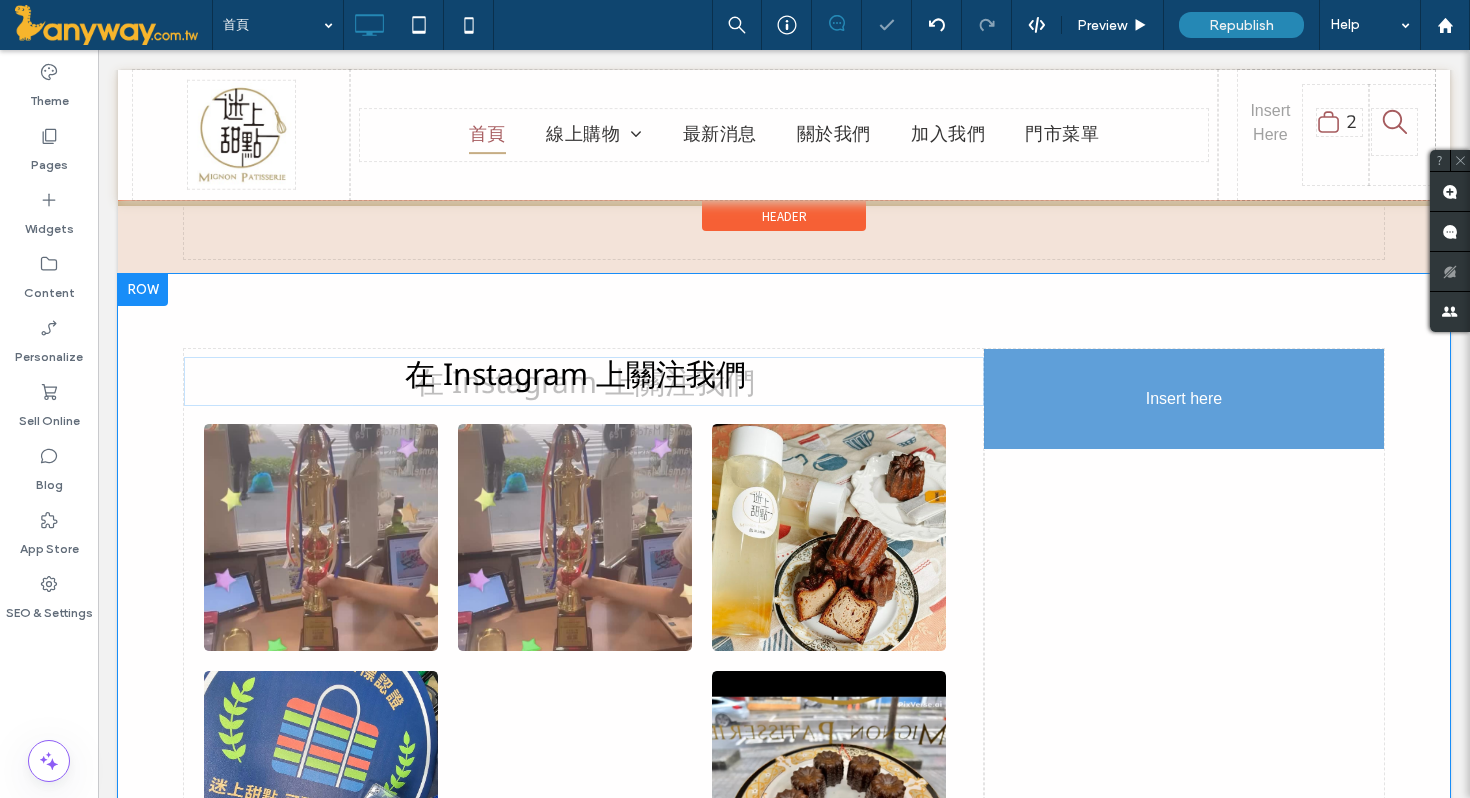 drag, startPoint x: 741, startPoint y: 376, endPoint x: 1171, endPoint y: 374, distance: 430.00464 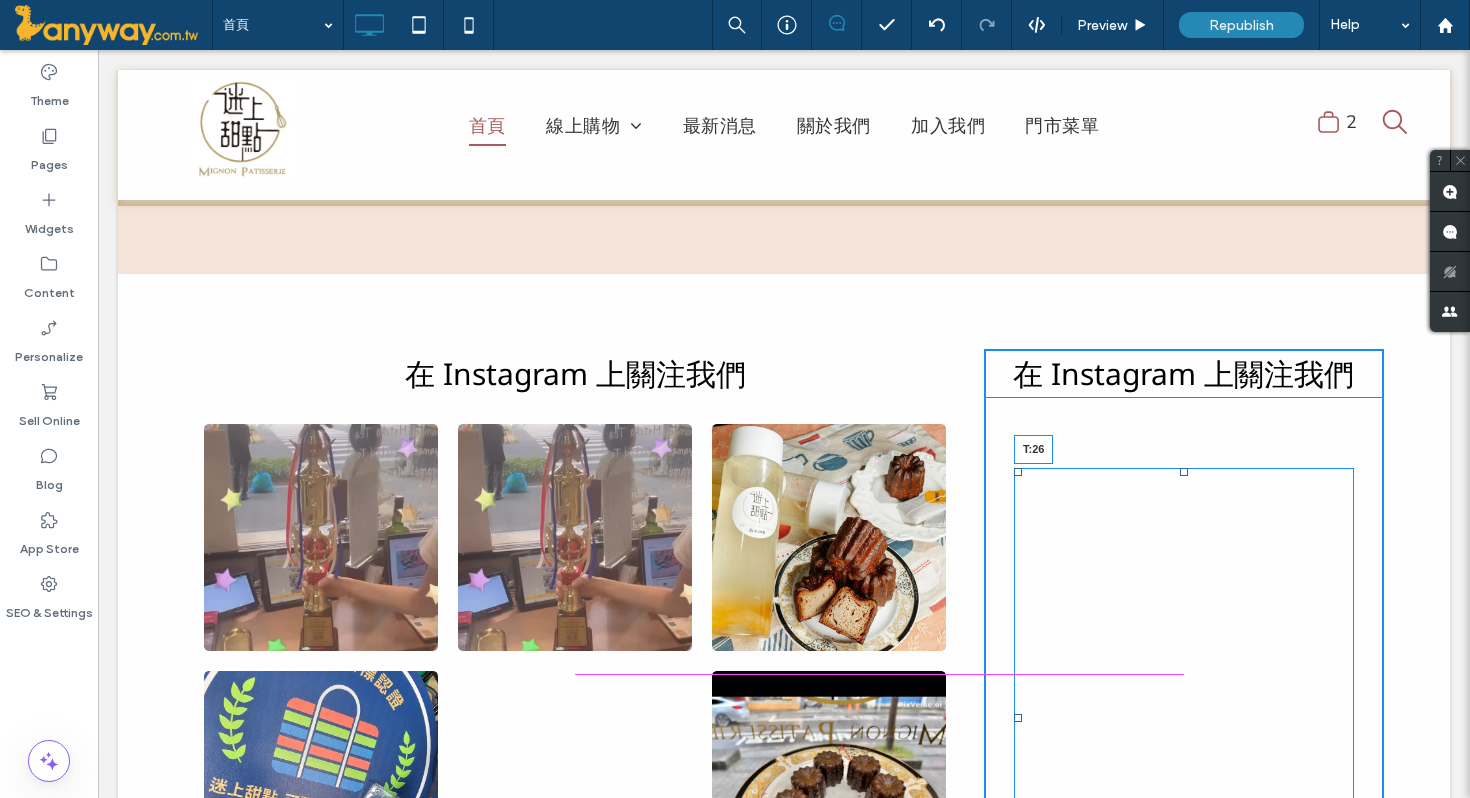 drag, startPoint x: 1183, startPoint y: 469, endPoint x: 1184, endPoint y: 426, distance: 43.011627 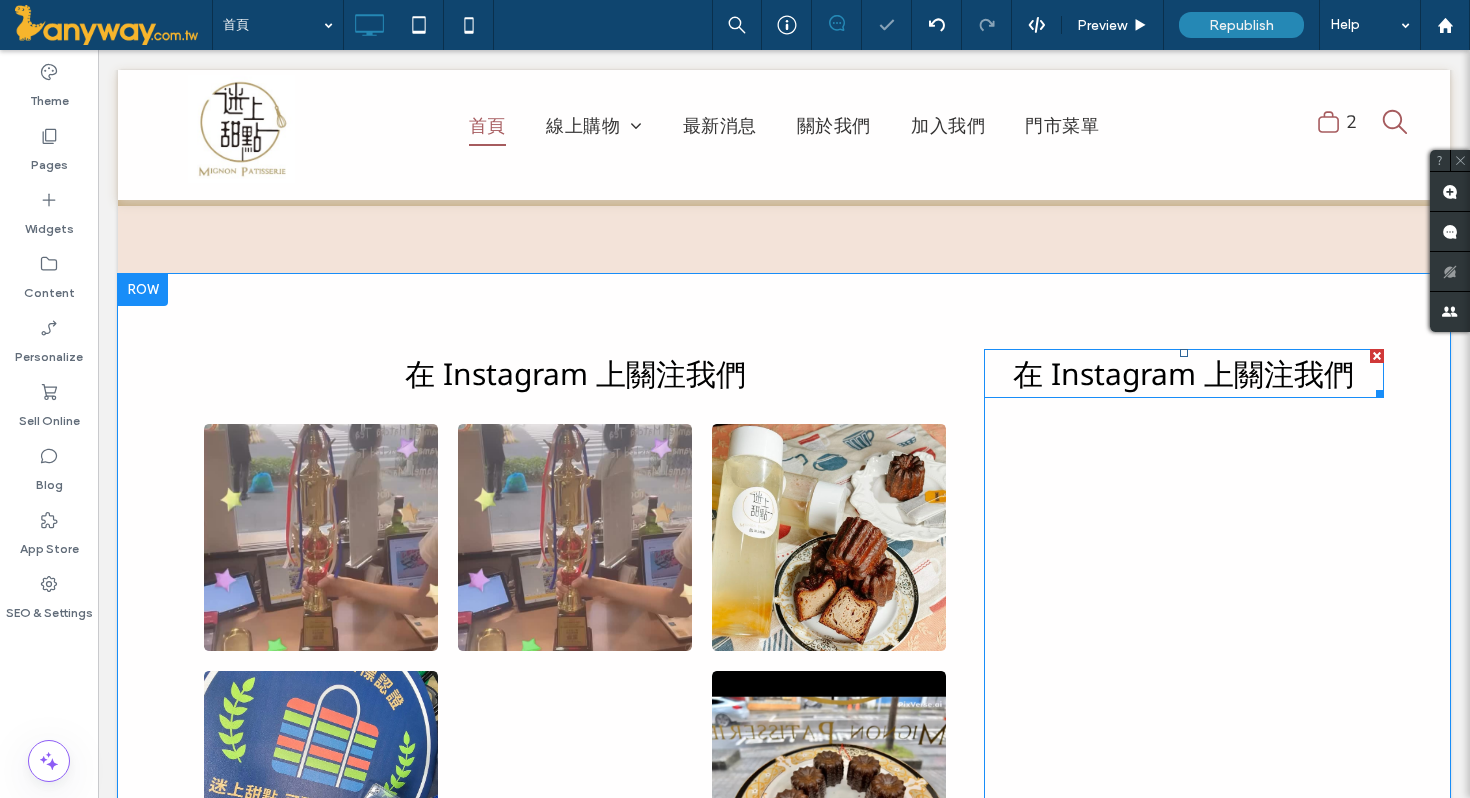 click on "在 Instagram 上關注我們" at bounding box center [1183, 373] 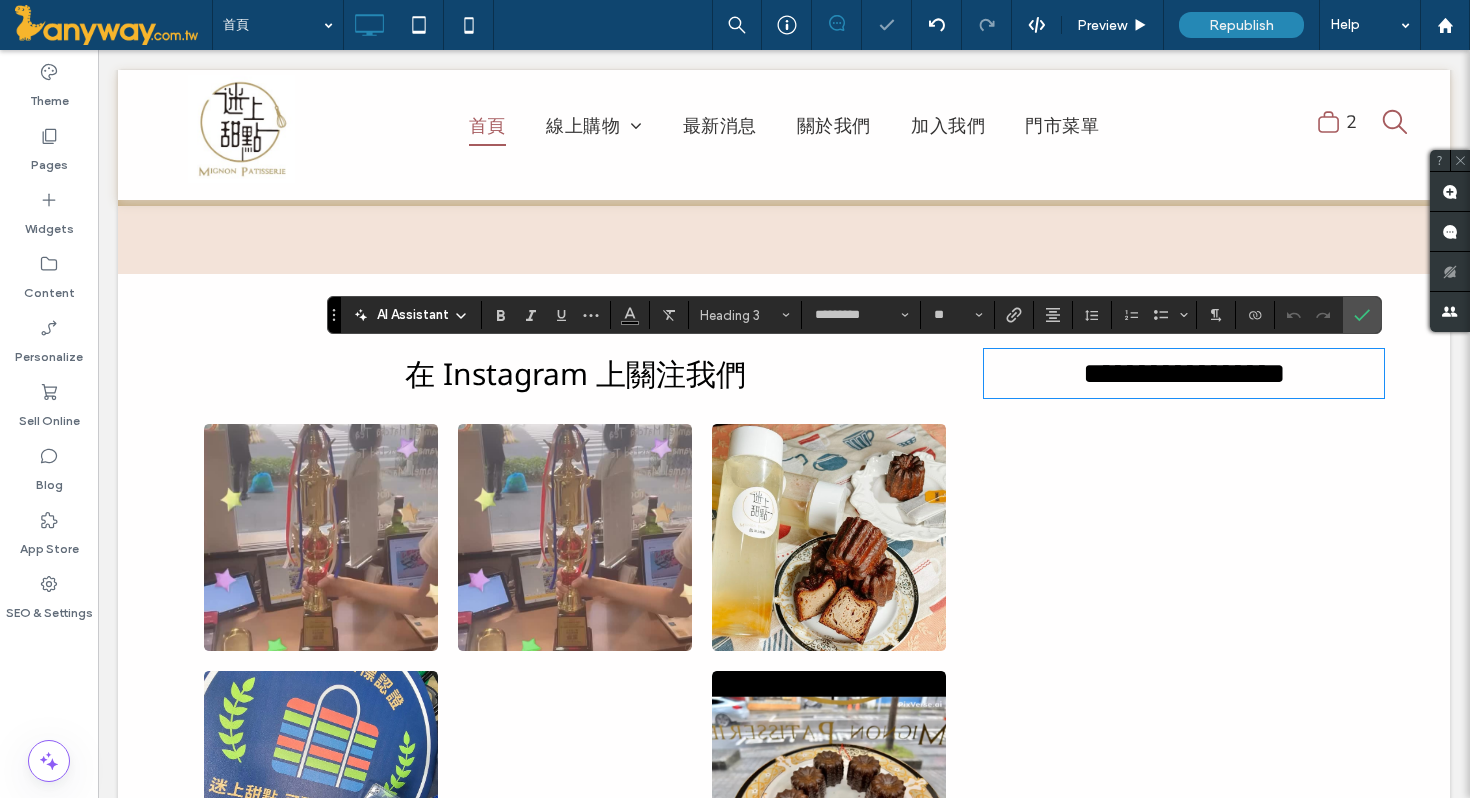 click on "**********" at bounding box center (1184, 373) 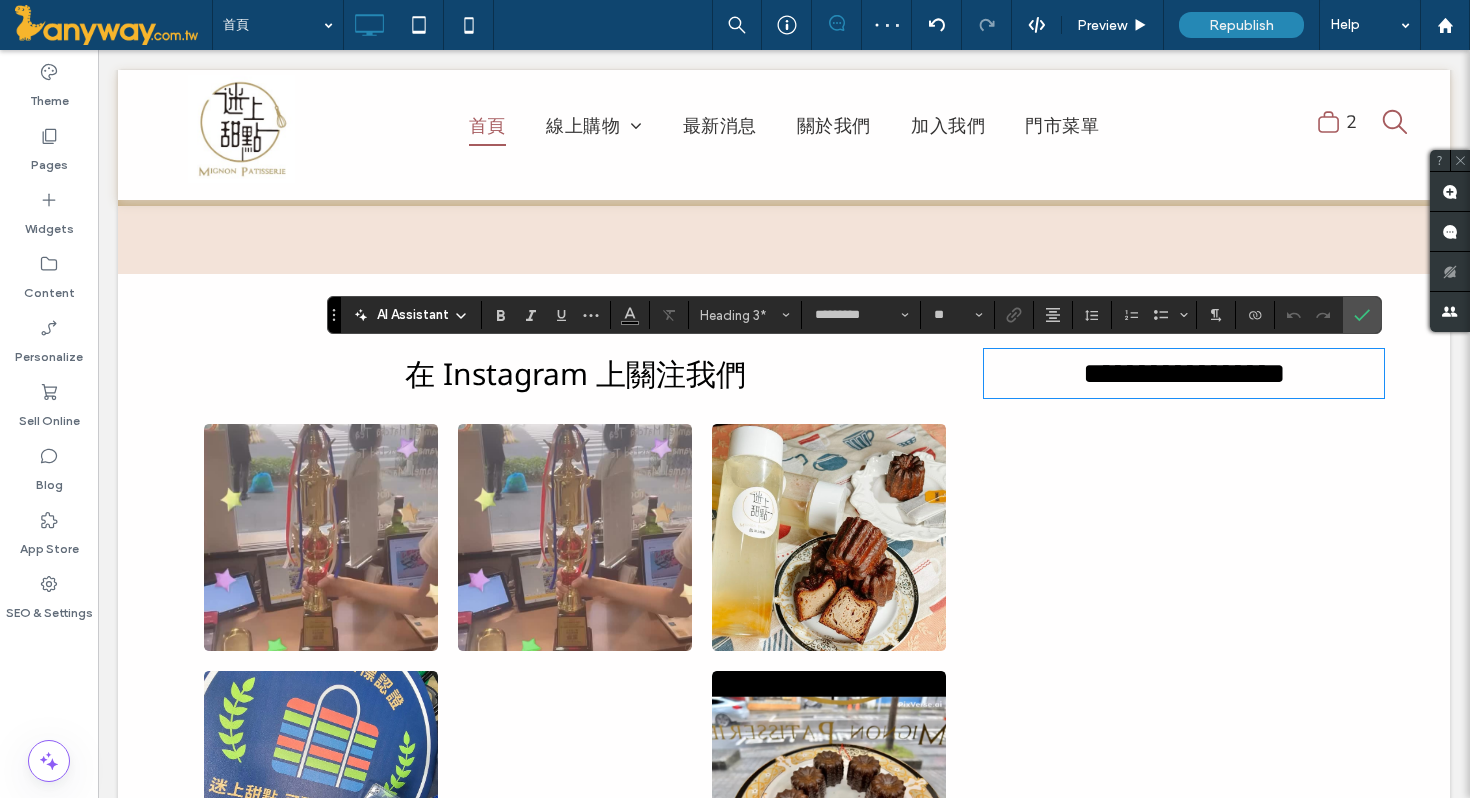 type 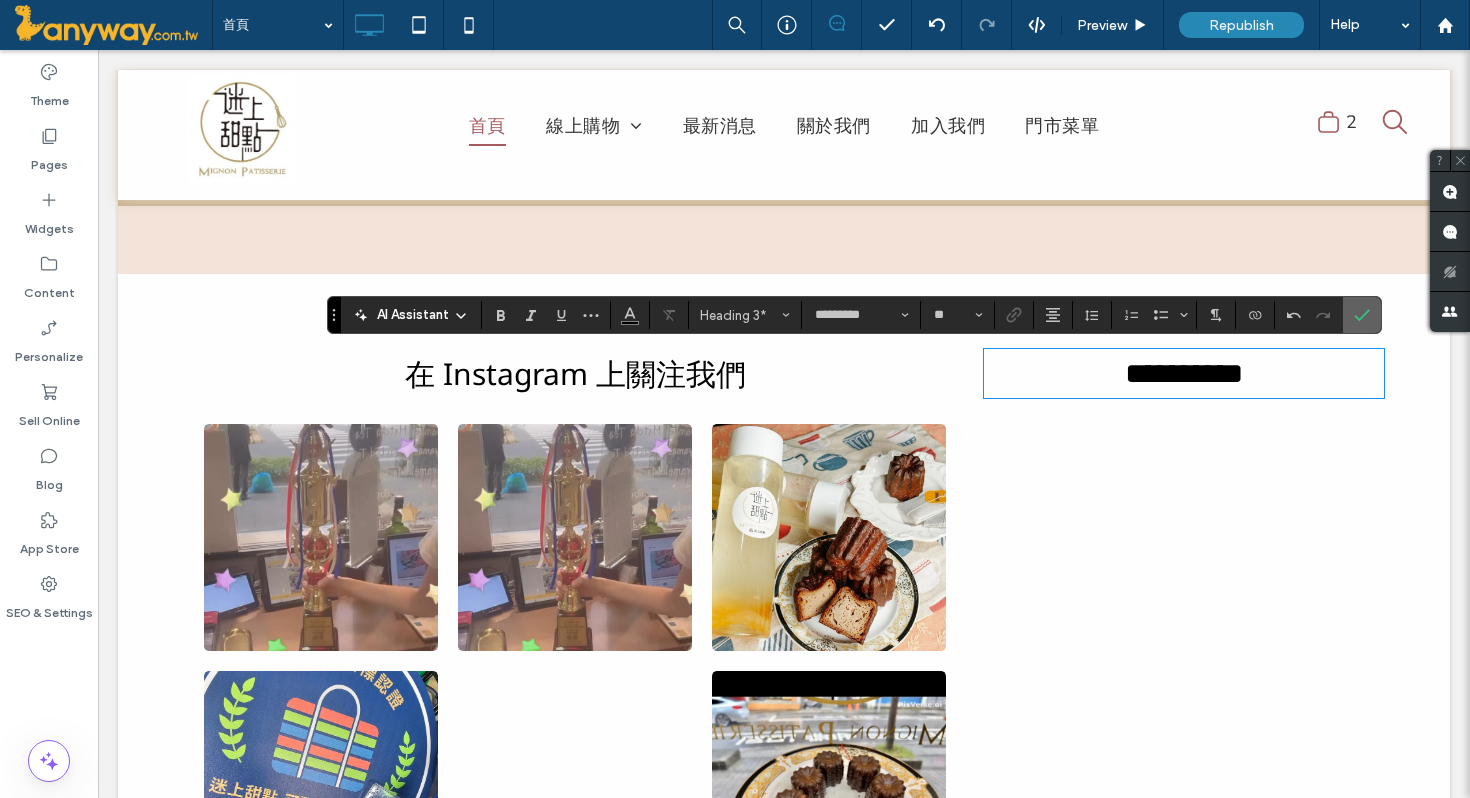 click 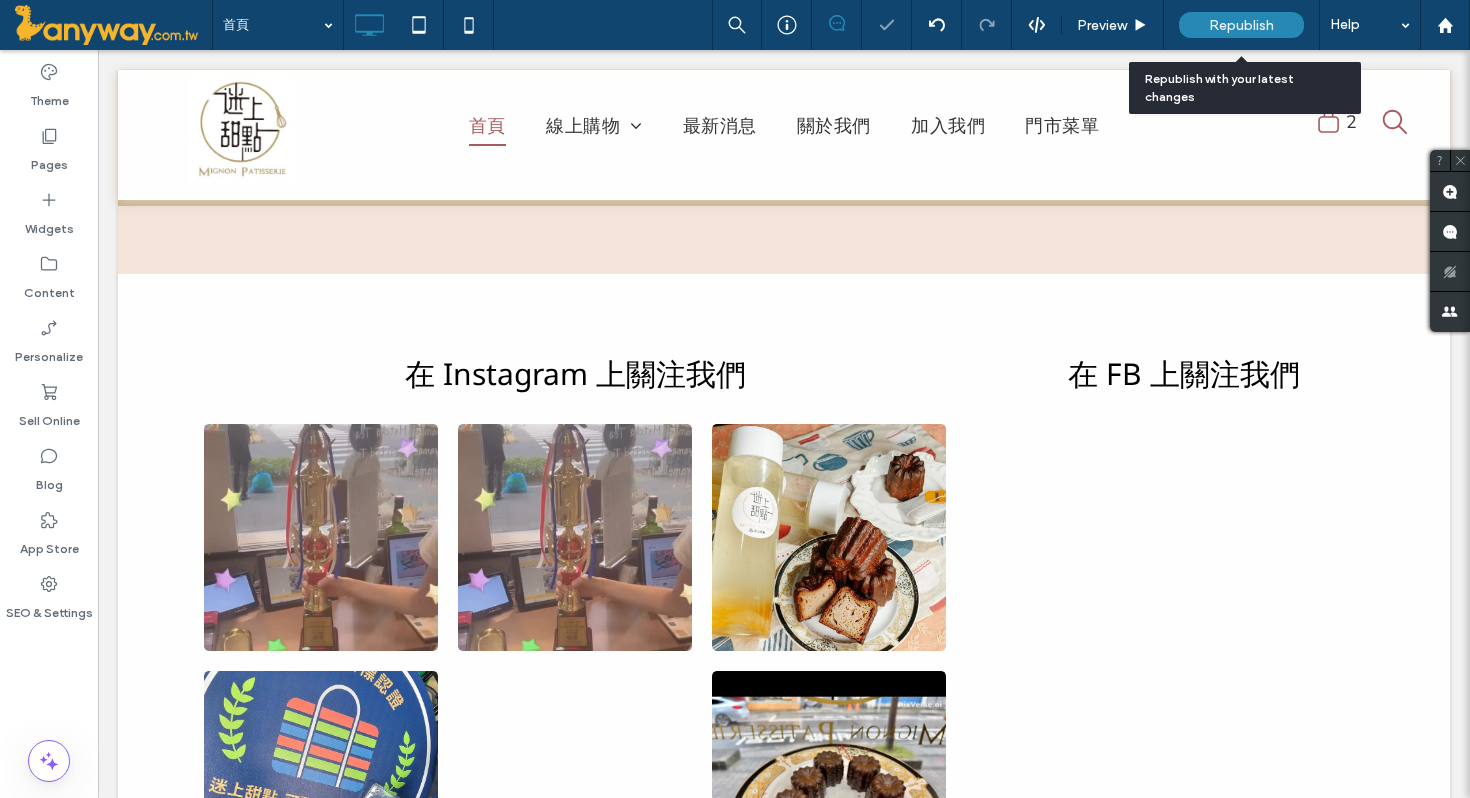 click on "Republish" at bounding box center (1241, 25) 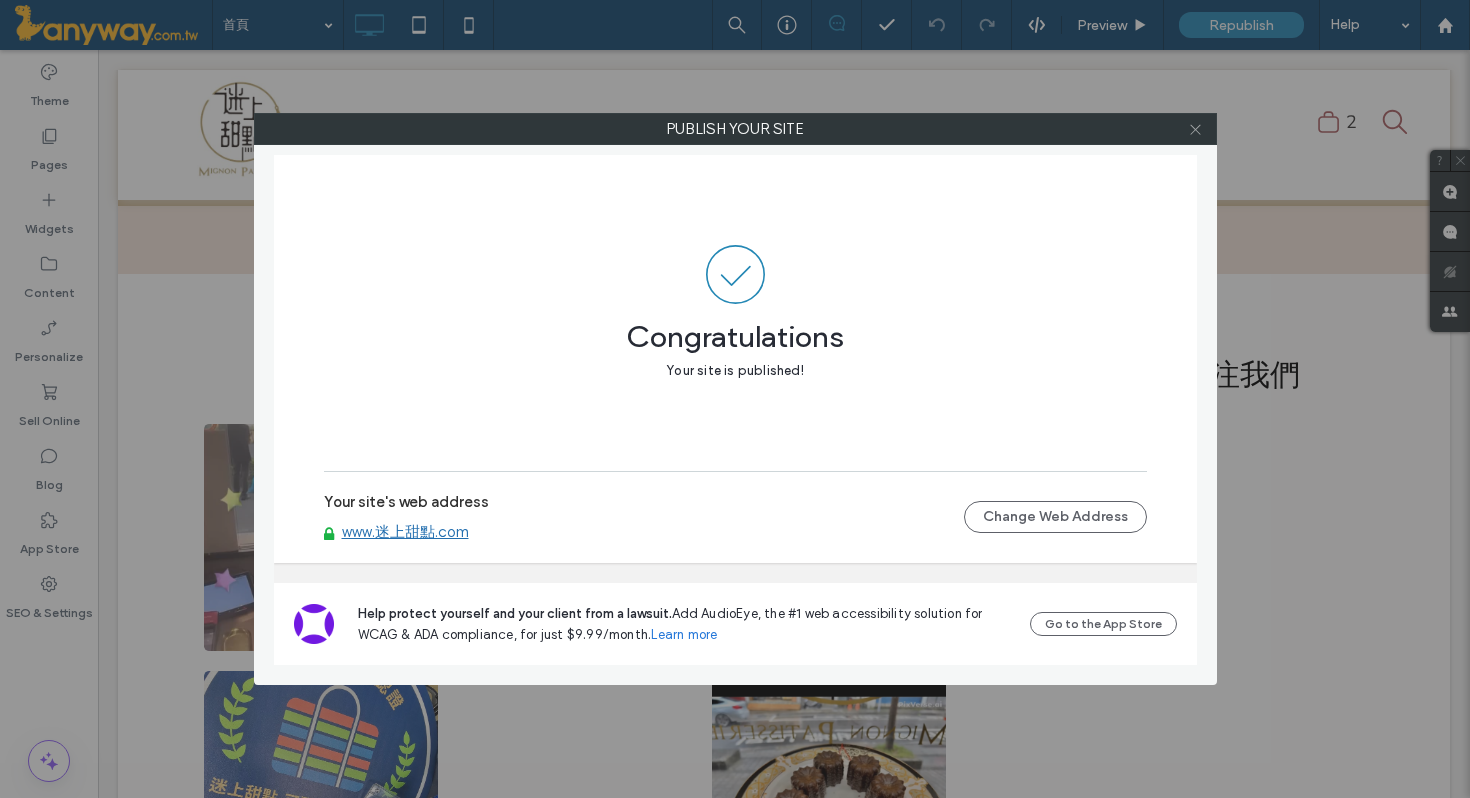 click 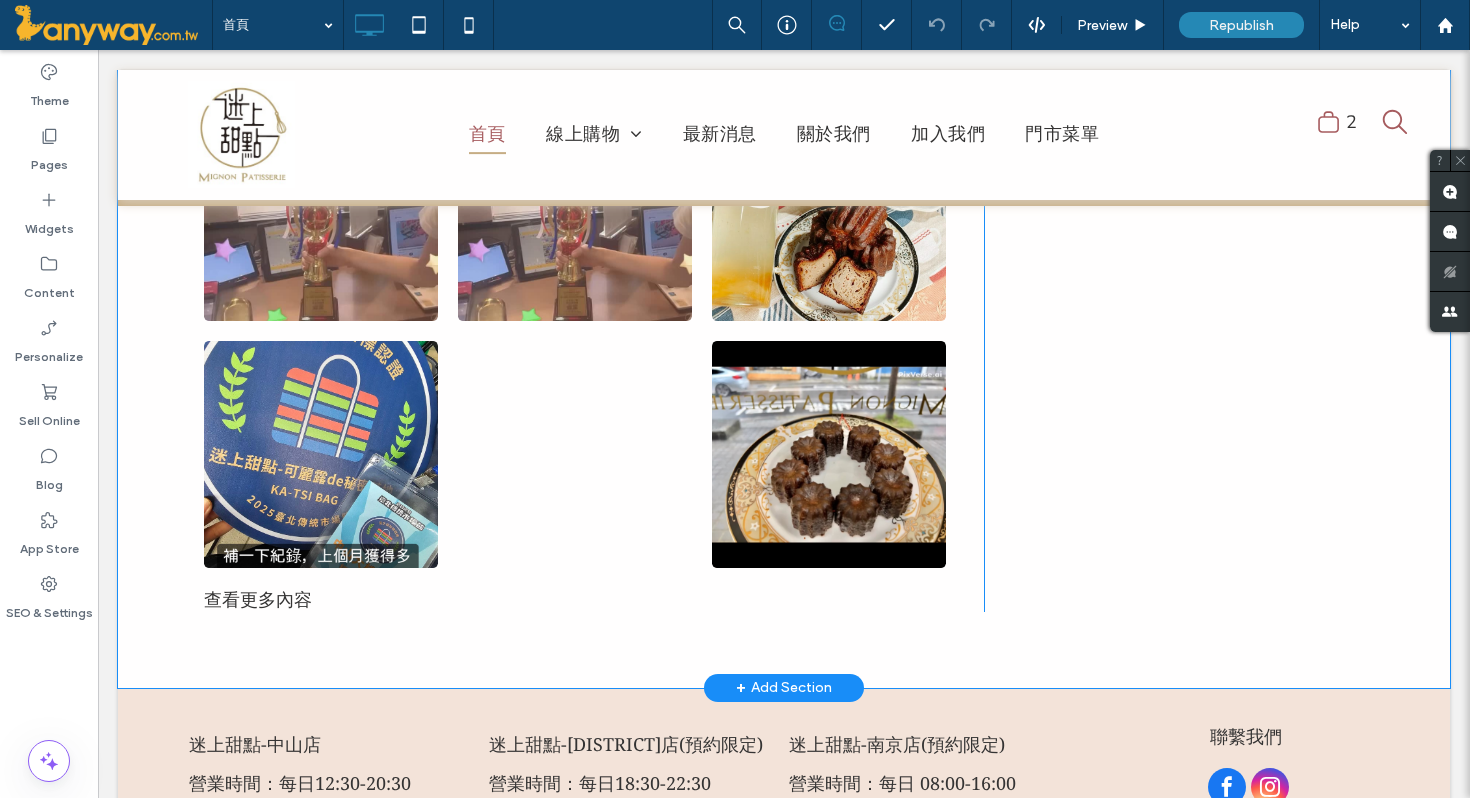 scroll, scrollTop: 3614, scrollLeft: 0, axis: vertical 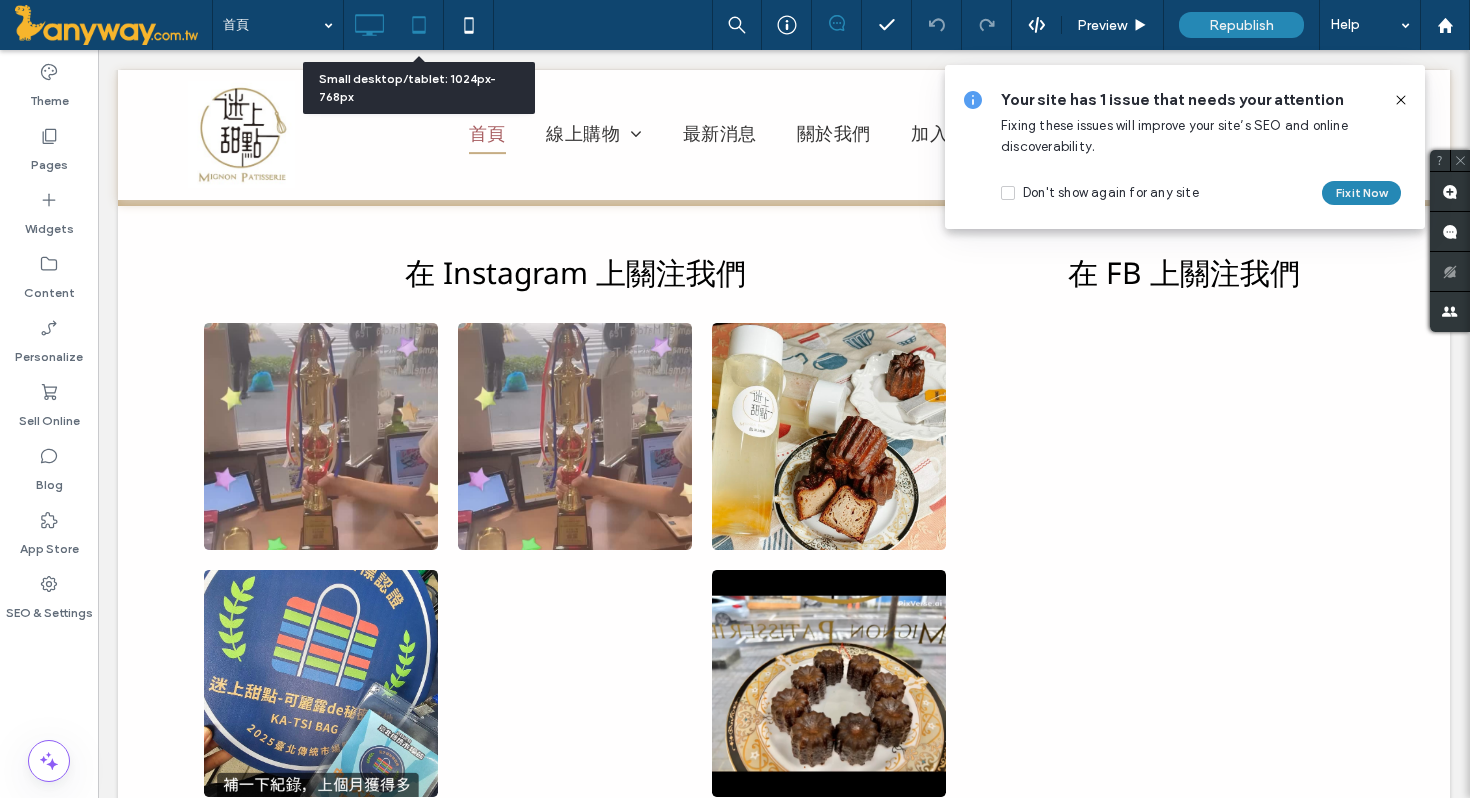 click 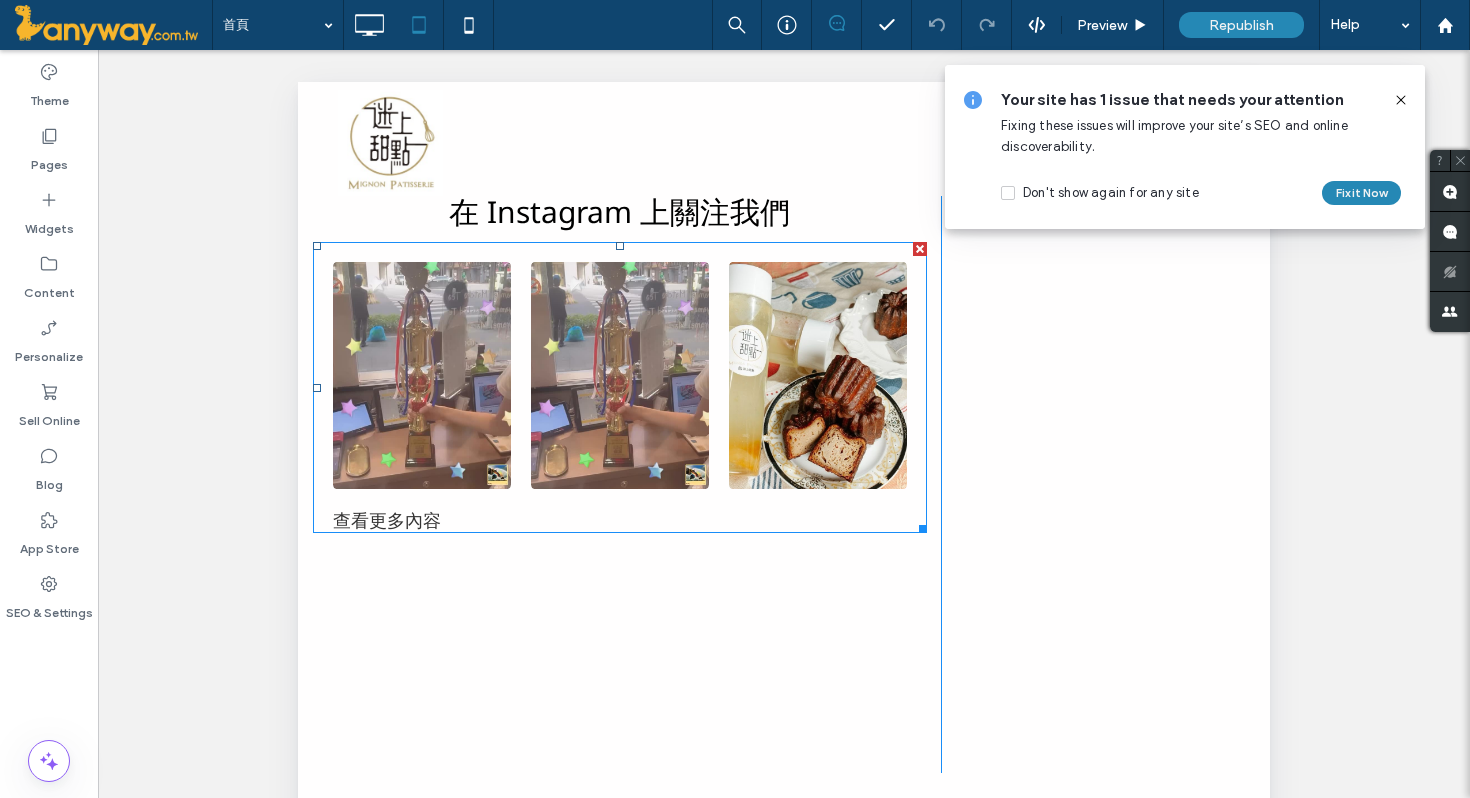 scroll, scrollTop: 3775, scrollLeft: 0, axis: vertical 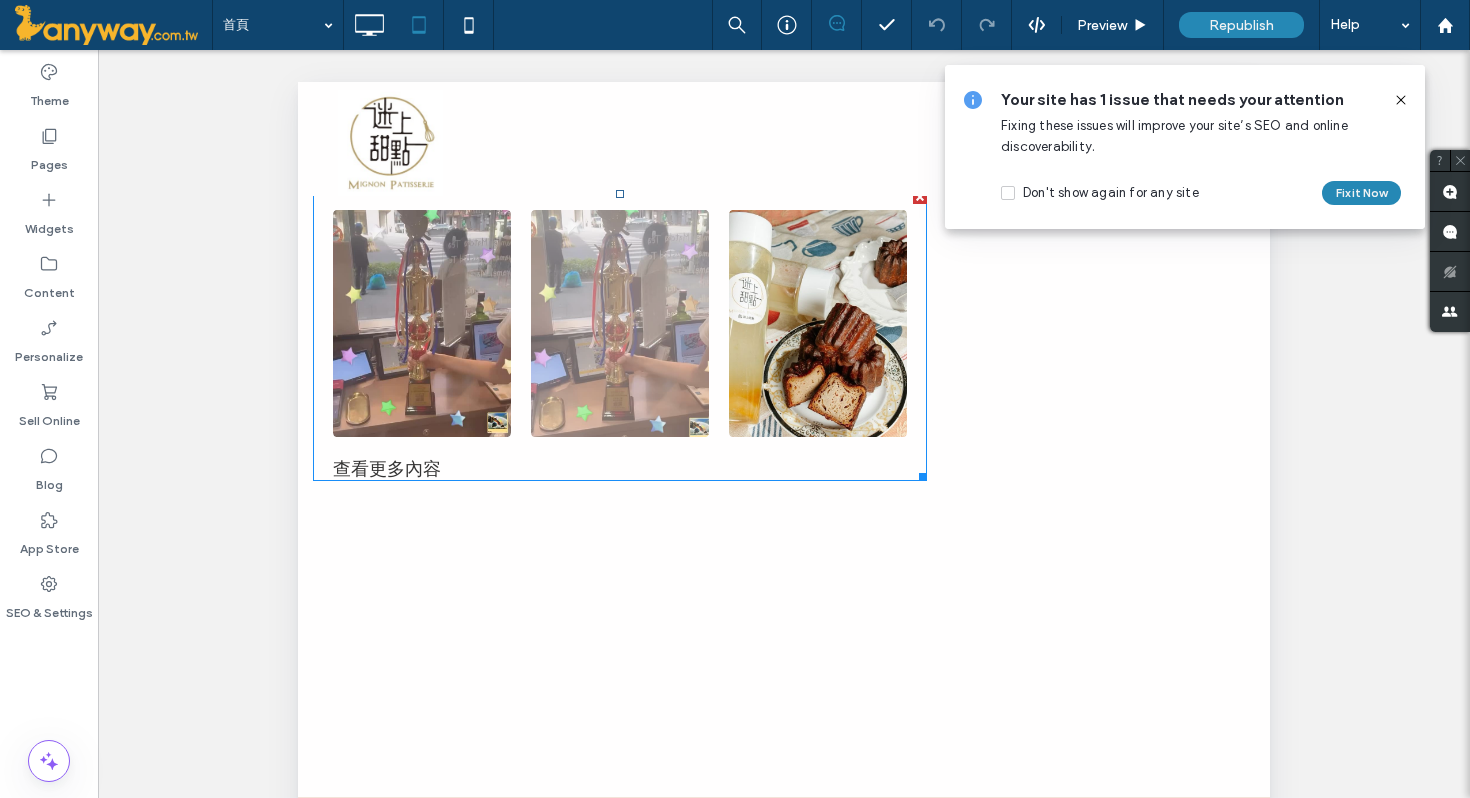 click at bounding box center (620, 323) 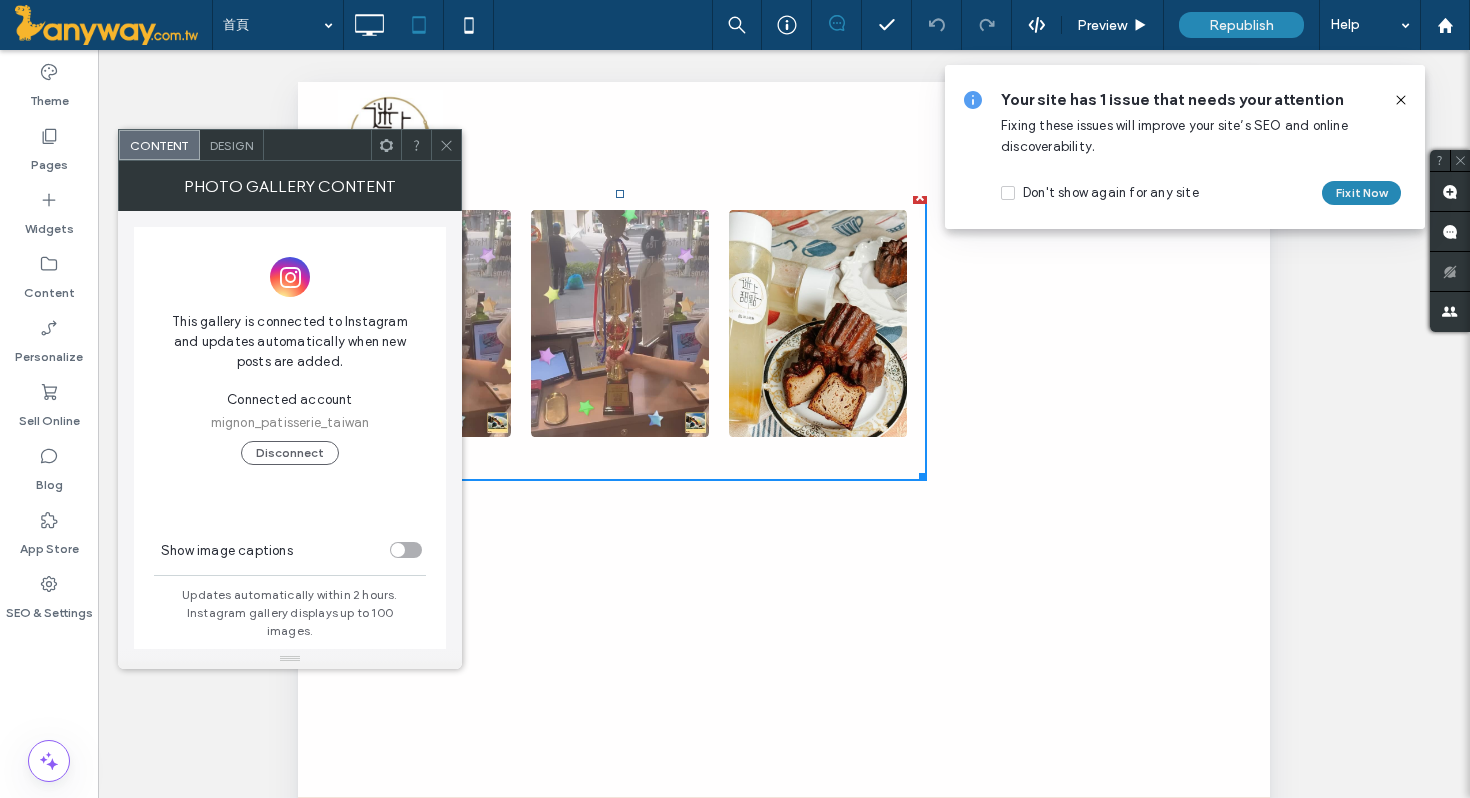click on "Design" at bounding box center (232, 145) 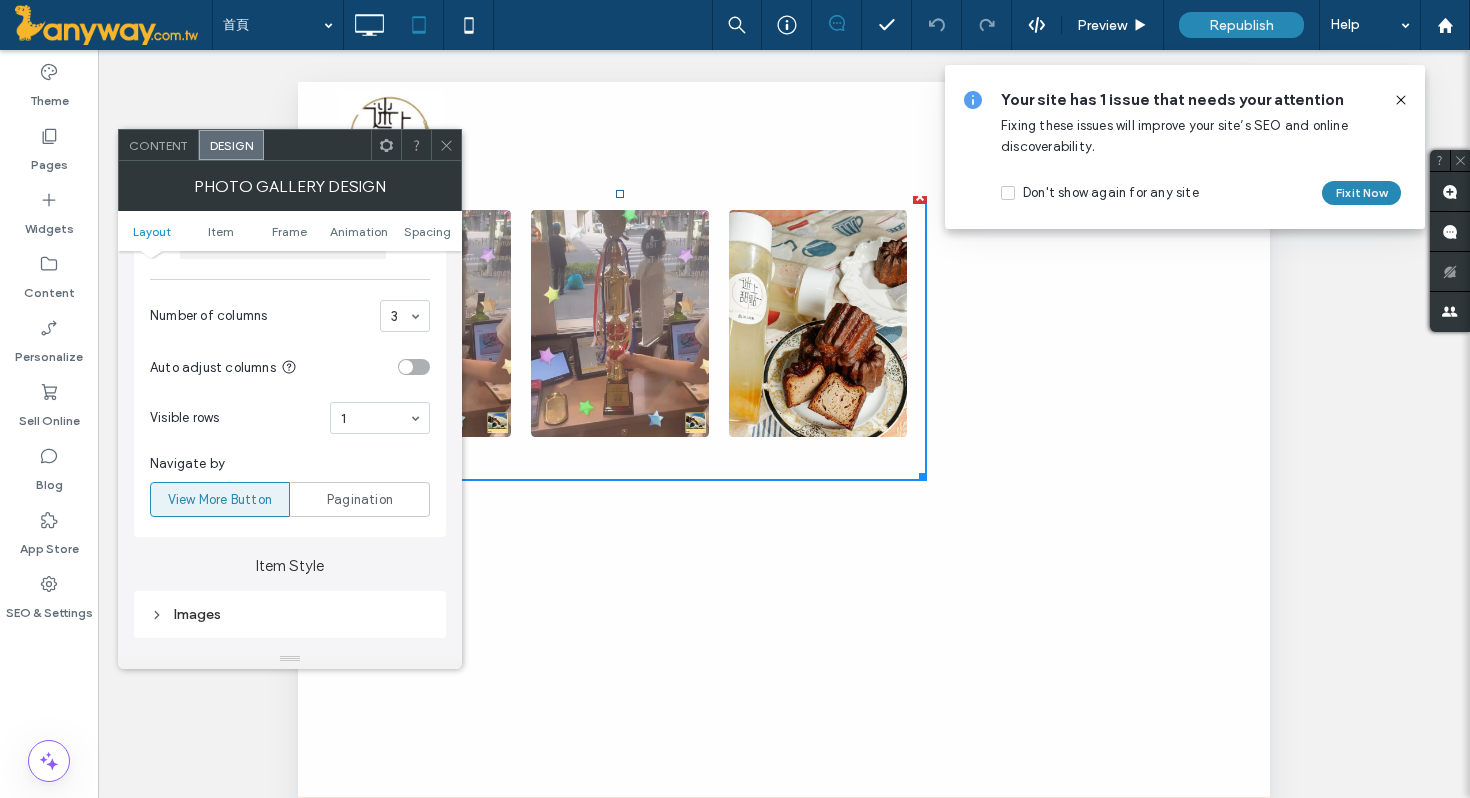 scroll, scrollTop: 278, scrollLeft: 0, axis: vertical 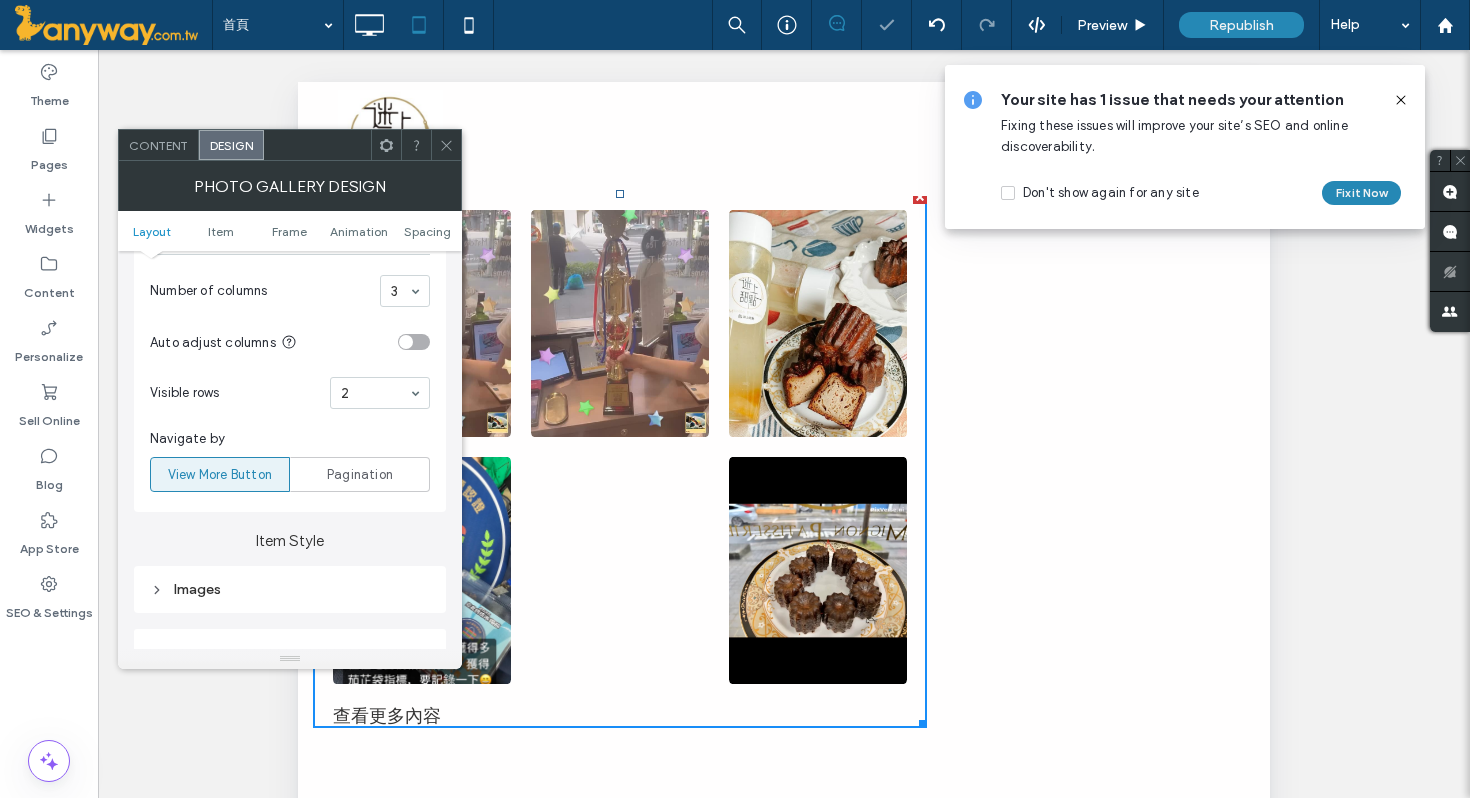 click at bounding box center [446, 145] 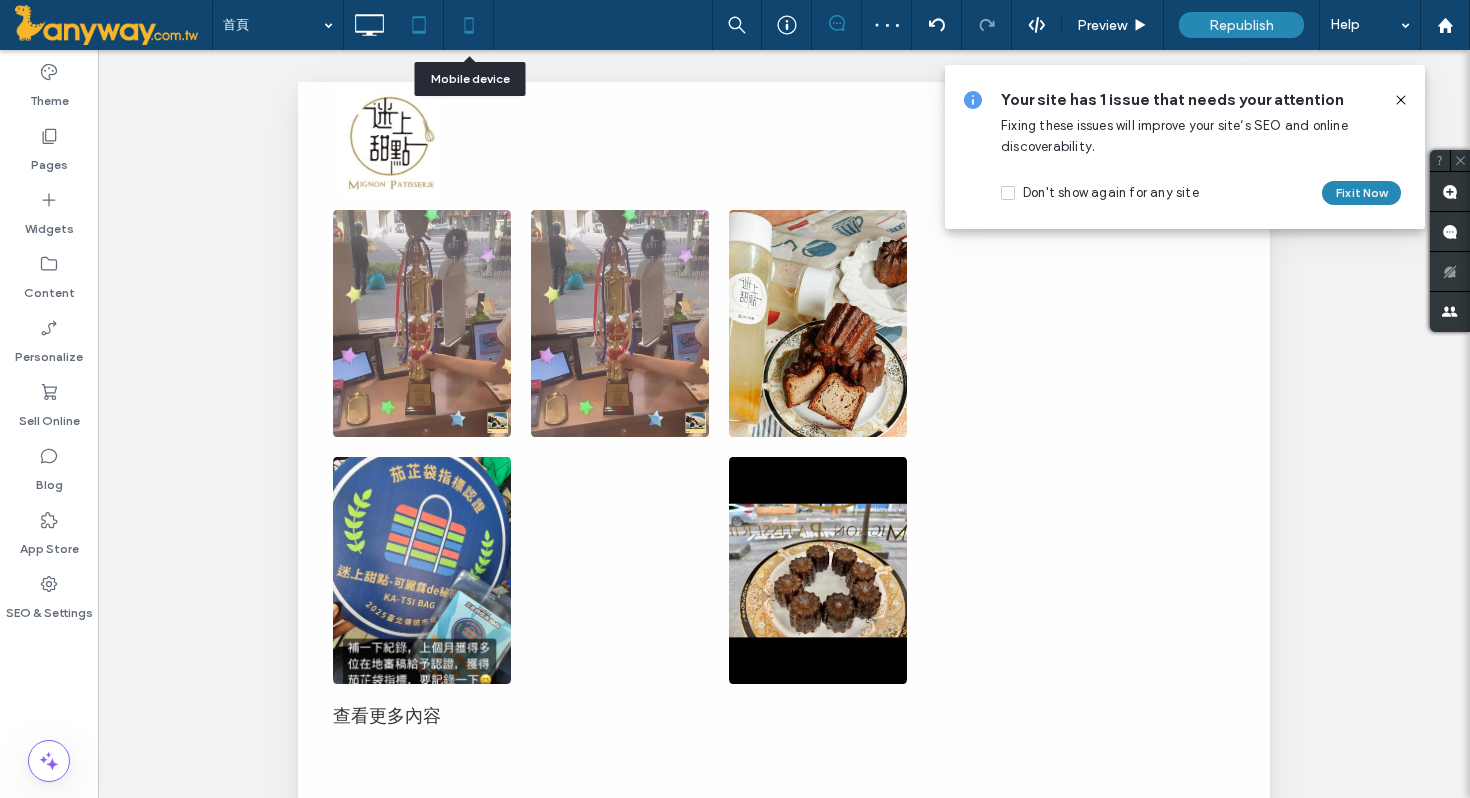 click 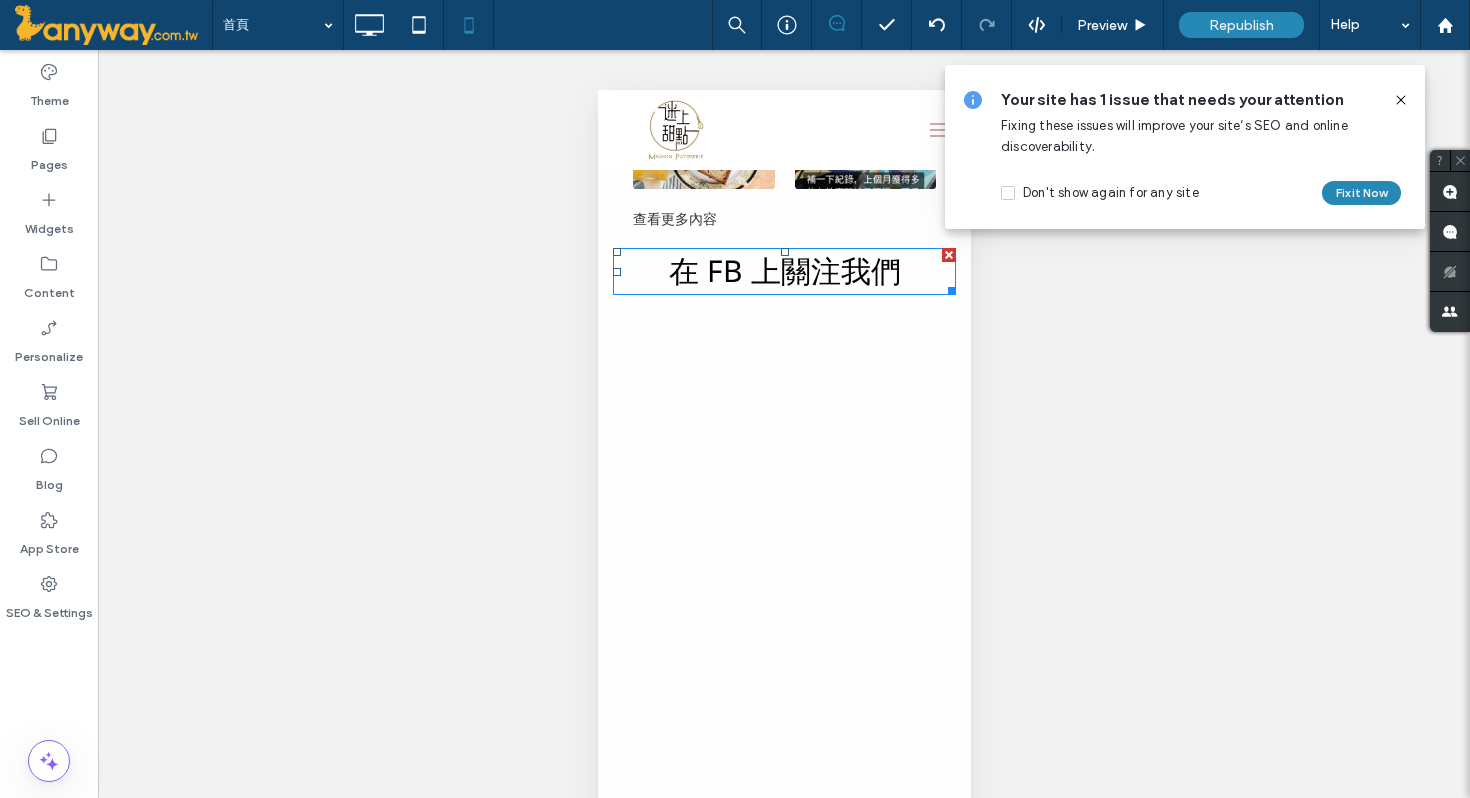 scroll, scrollTop: 3601, scrollLeft: 0, axis: vertical 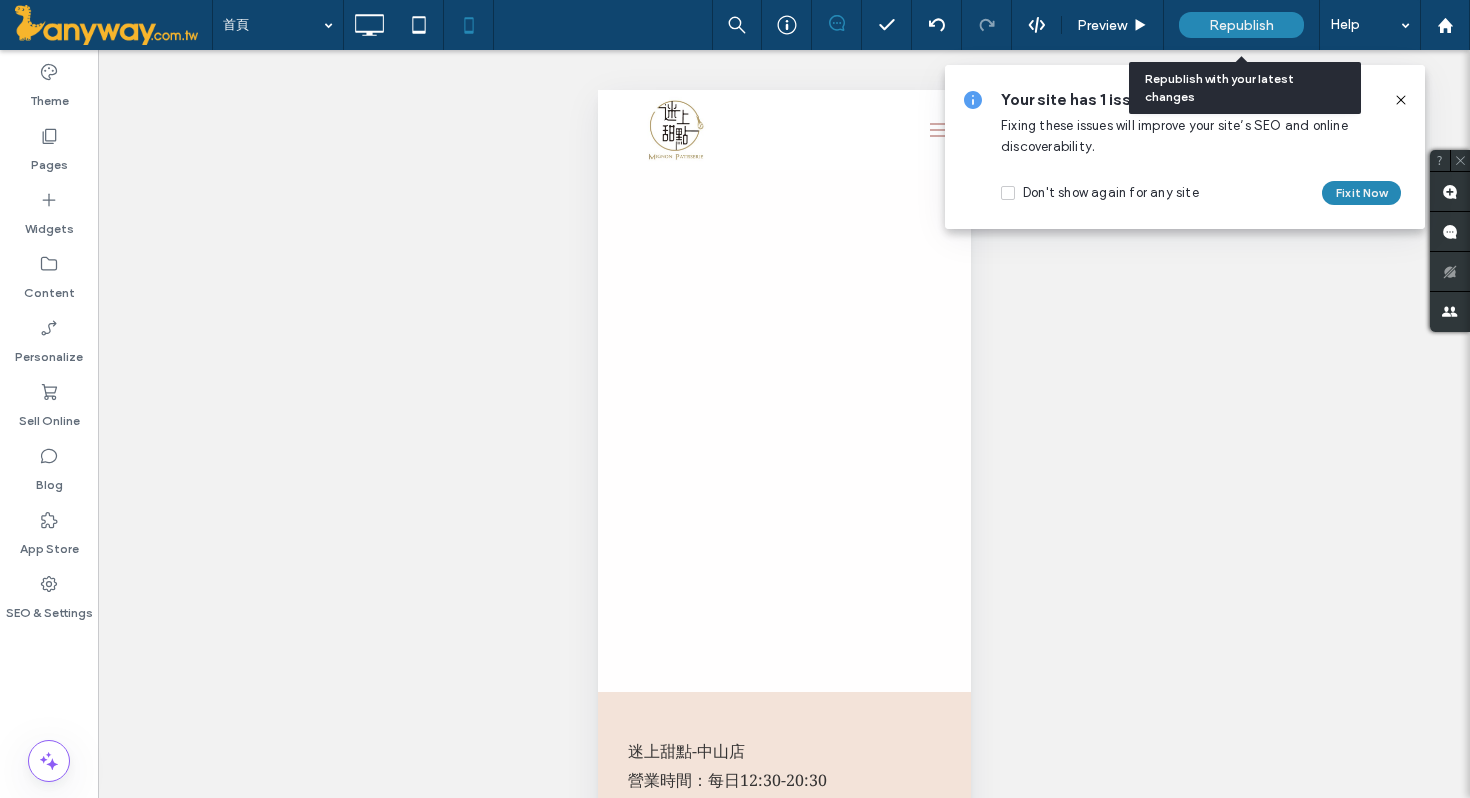 click on "Republish" at bounding box center [1241, 25] 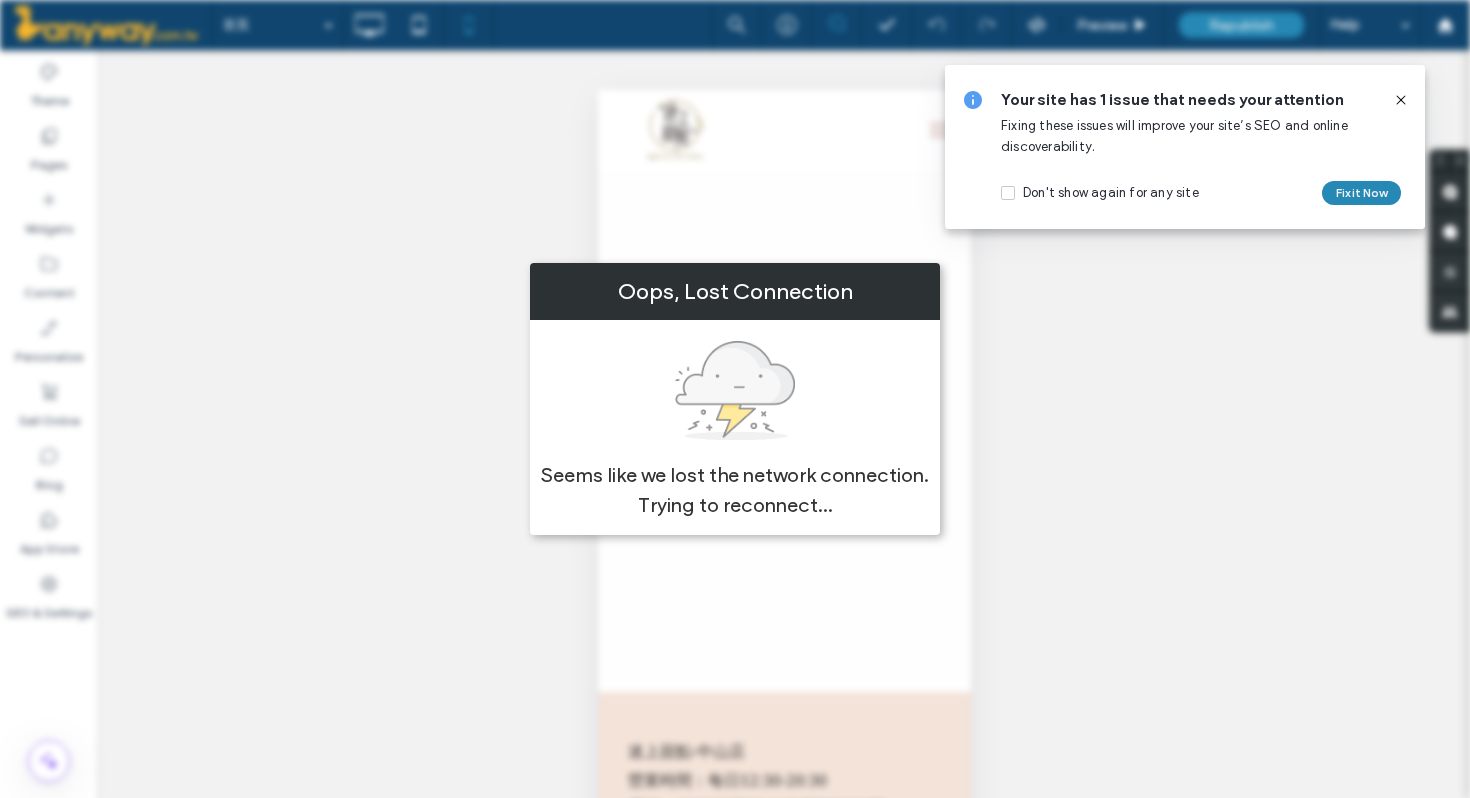 click on "Oops, Lost Connection
Seems like we lost the network connection. Trying to reconnect..." at bounding box center (735, 399) 